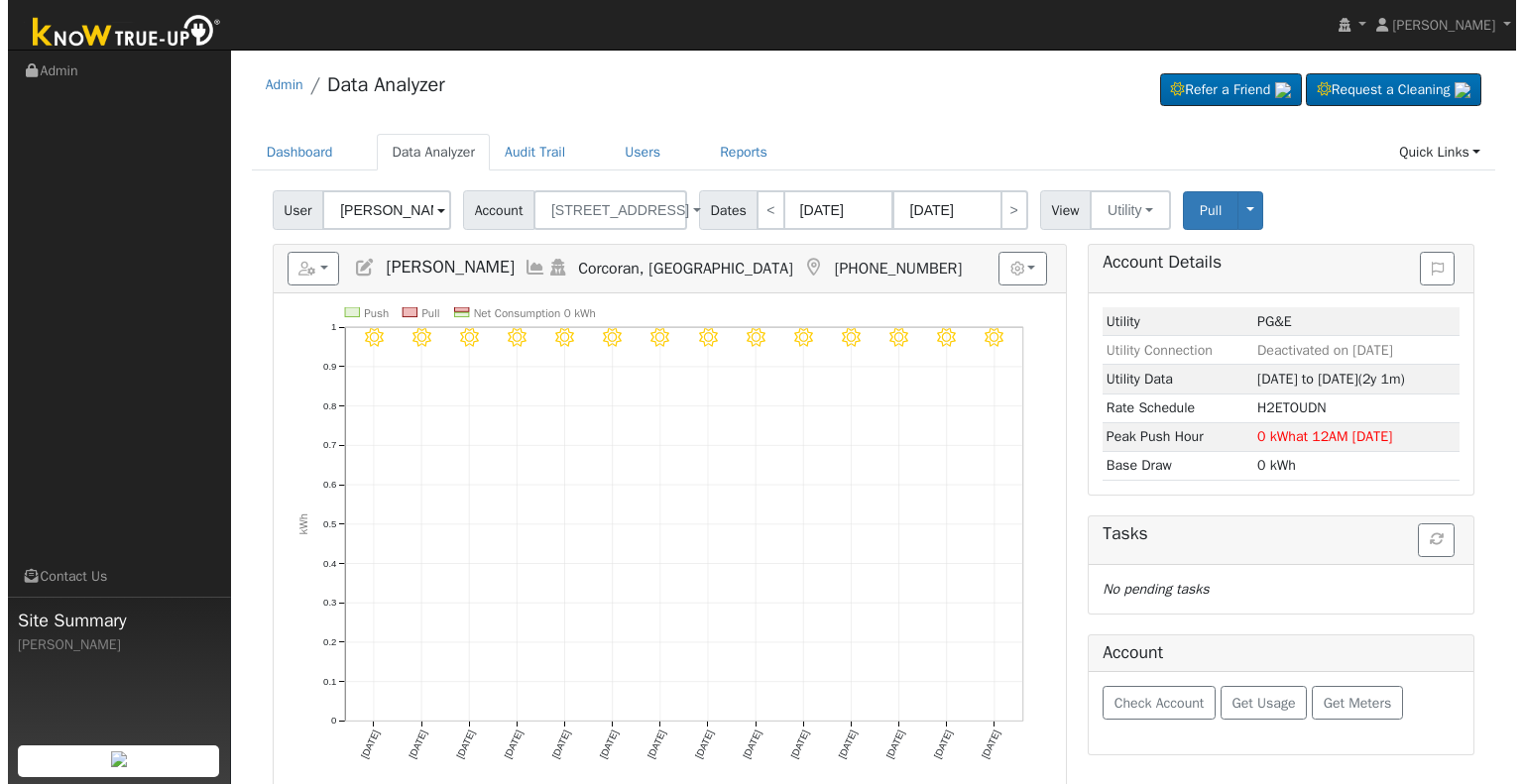 scroll, scrollTop: 0, scrollLeft: 0, axis: both 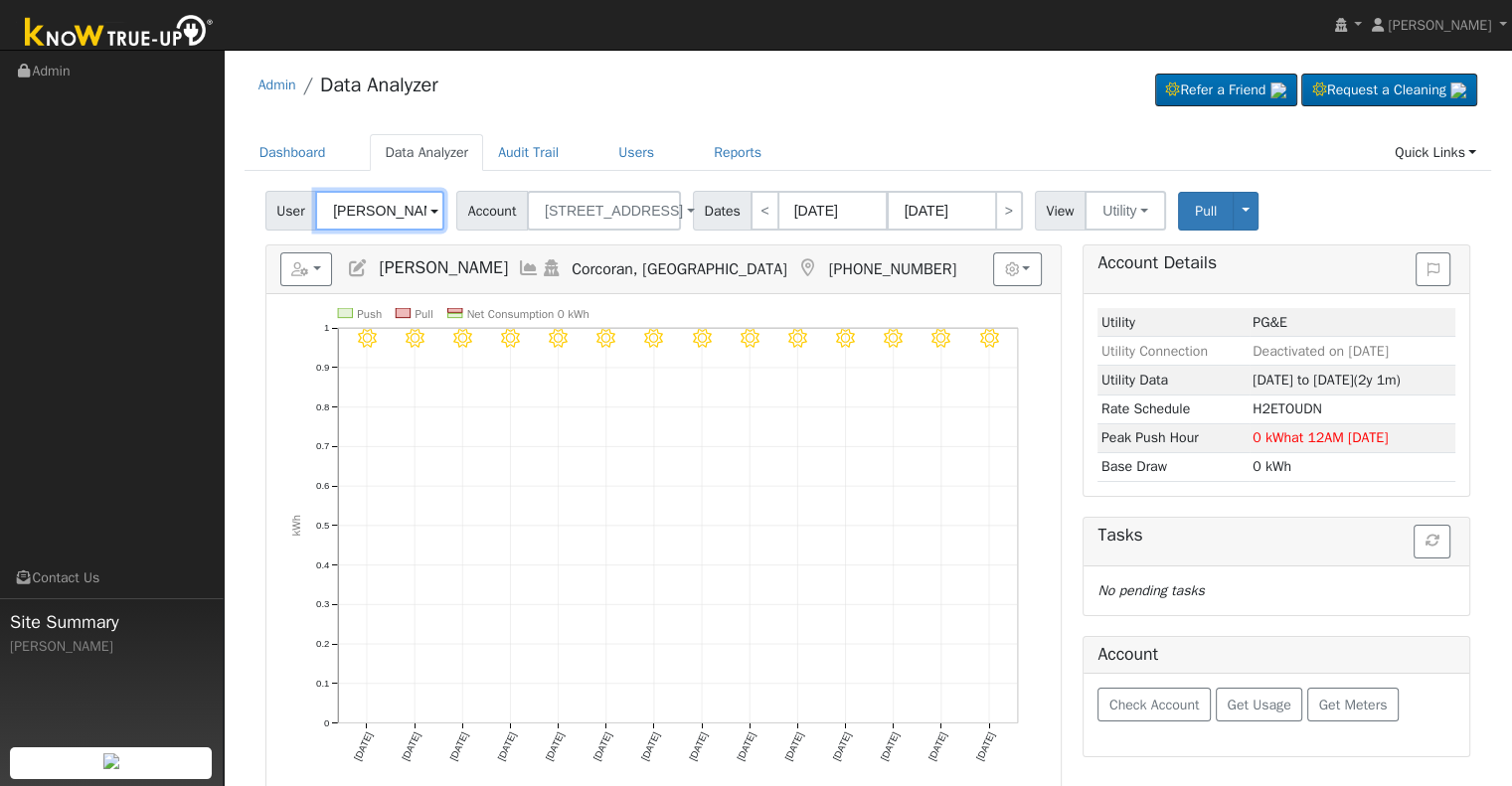 click on "[PERSON_NAME]" at bounding box center [380, 211] 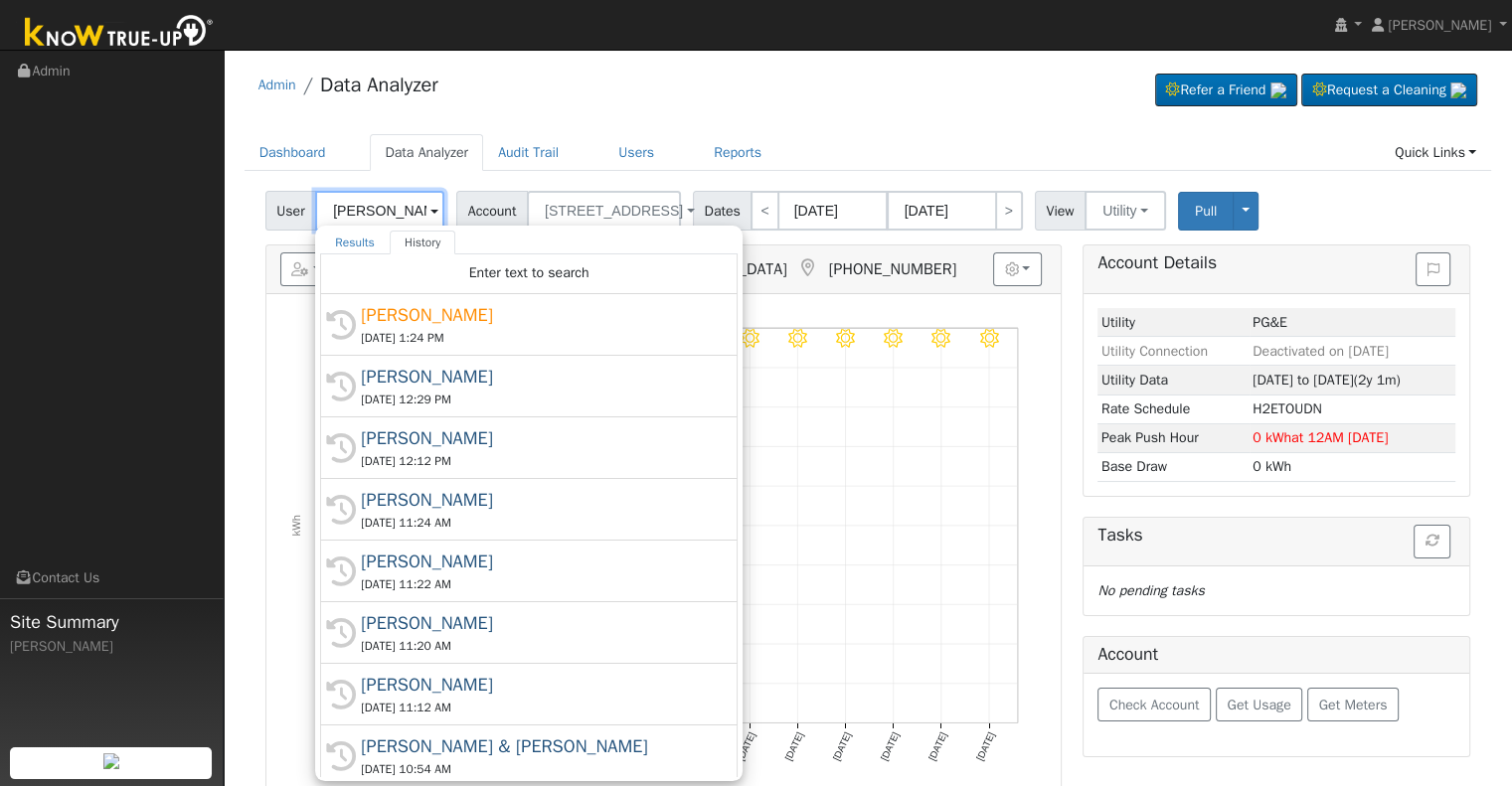 click on "Oscar Barajas" at bounding box center [380, 211] 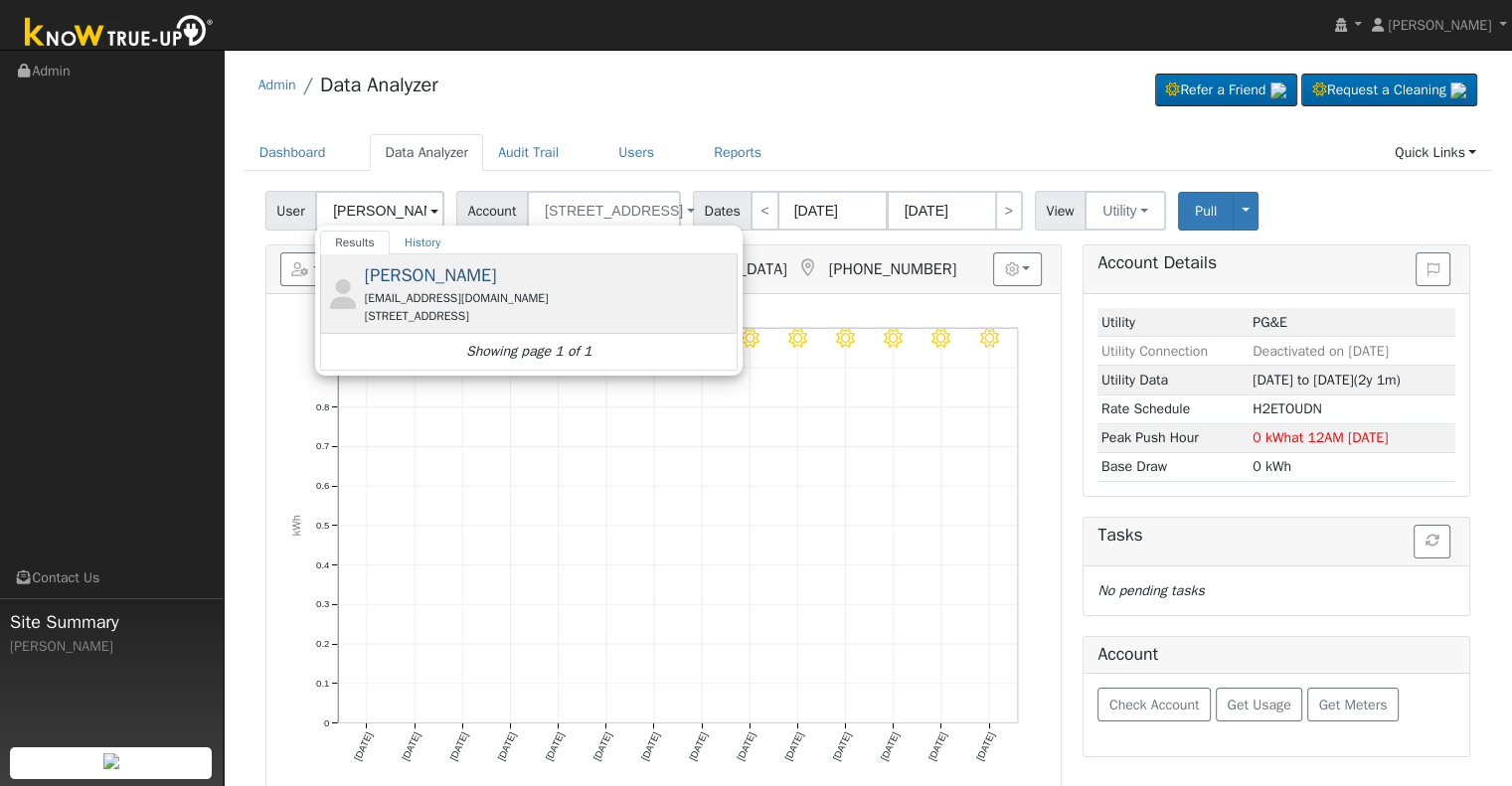 click on "Judith Eggleston juditheggleston54@gmail.com 41125 Sky Vista Place, Oakhurst, CA 93644" at bounding box center [549, 293] 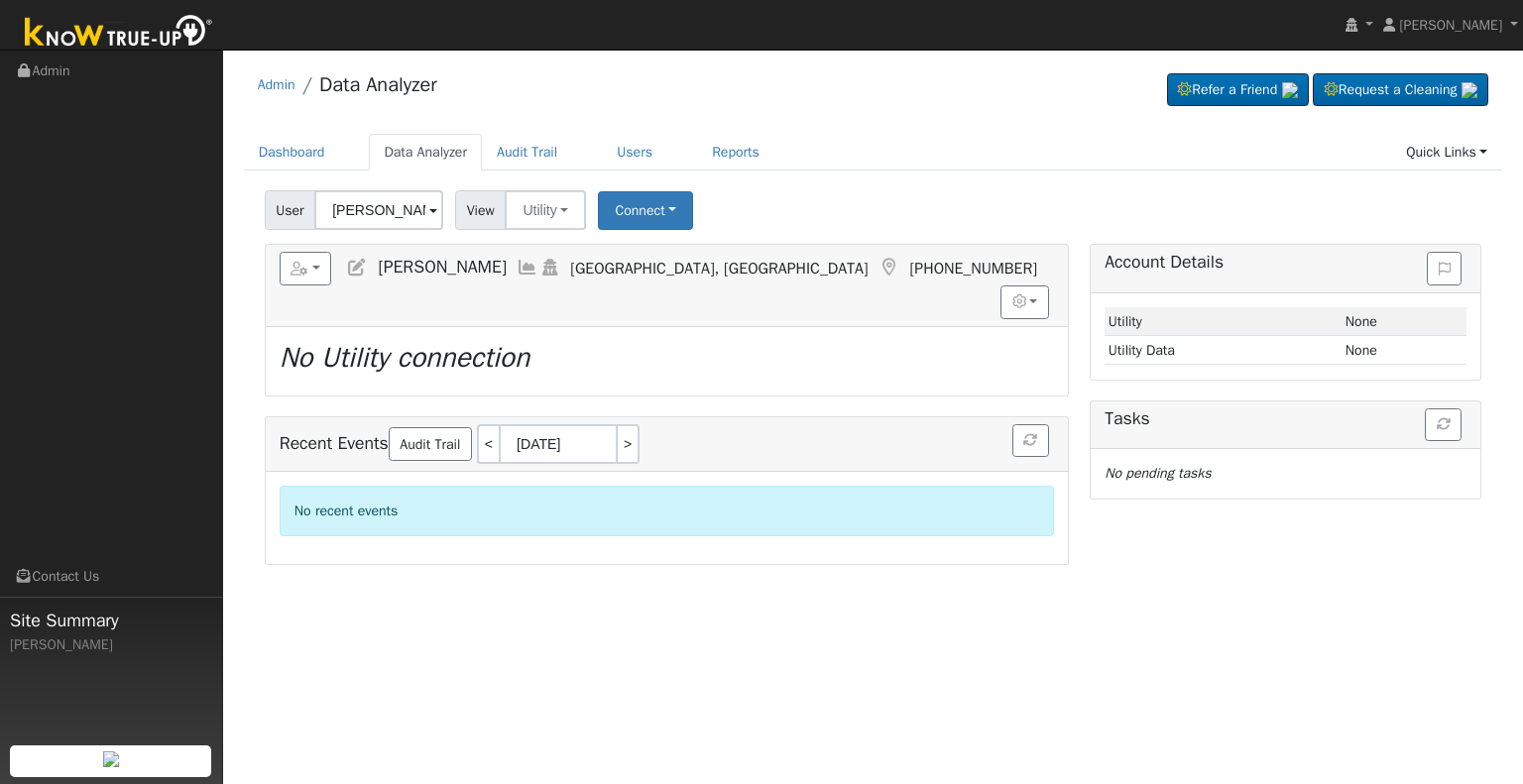 click at bounding box center [357, 268] 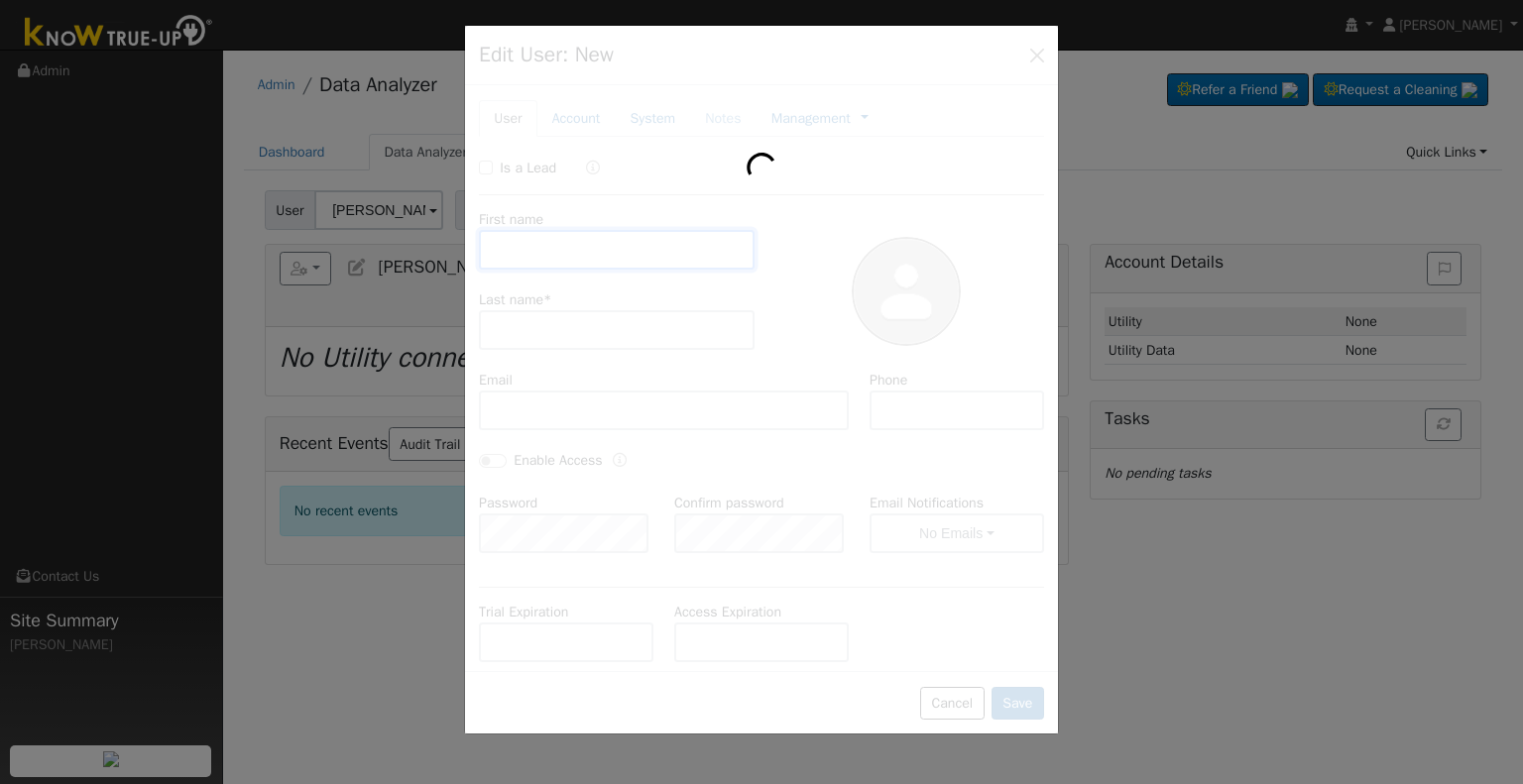 type on "Judith" 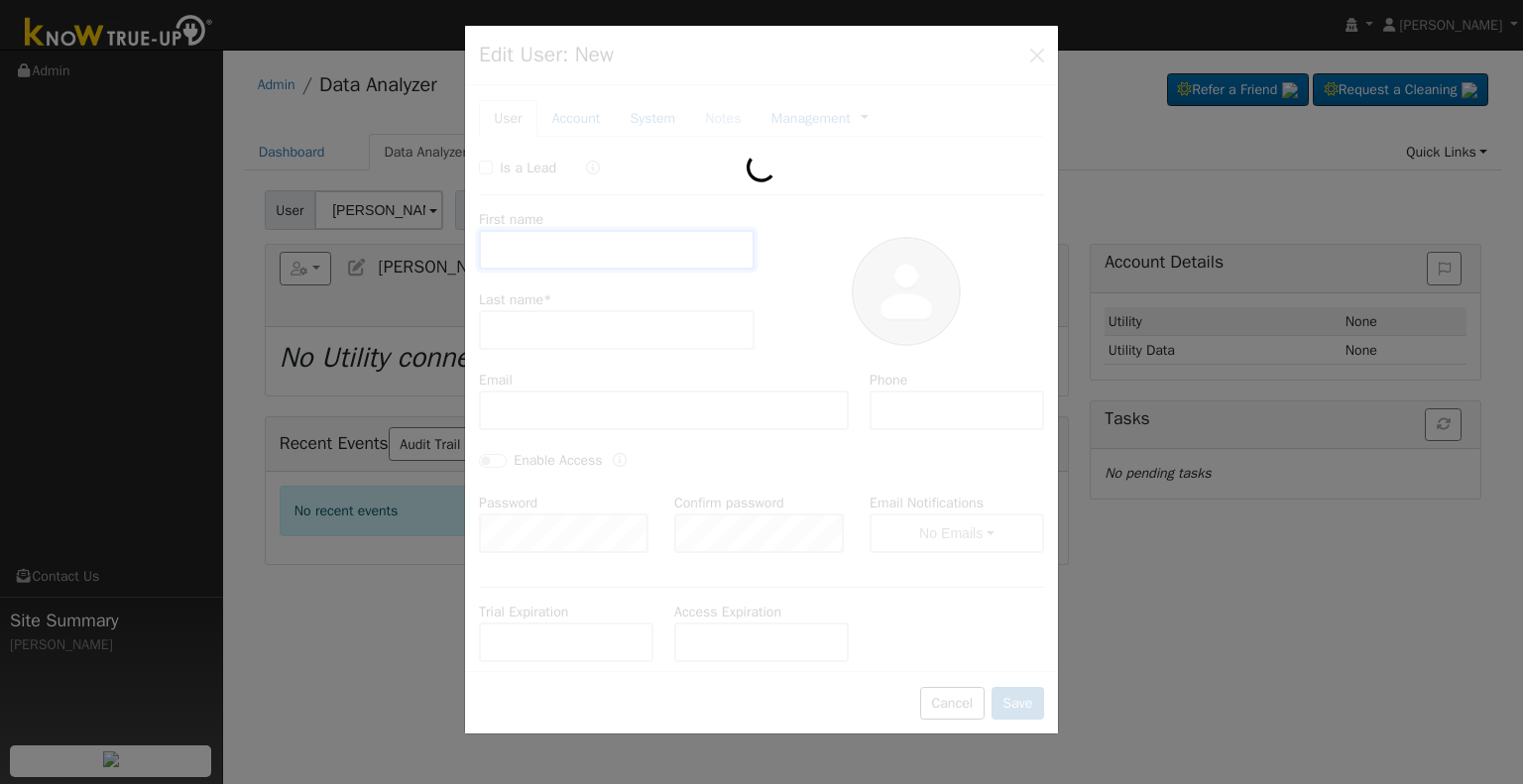 type on "Eggleston" 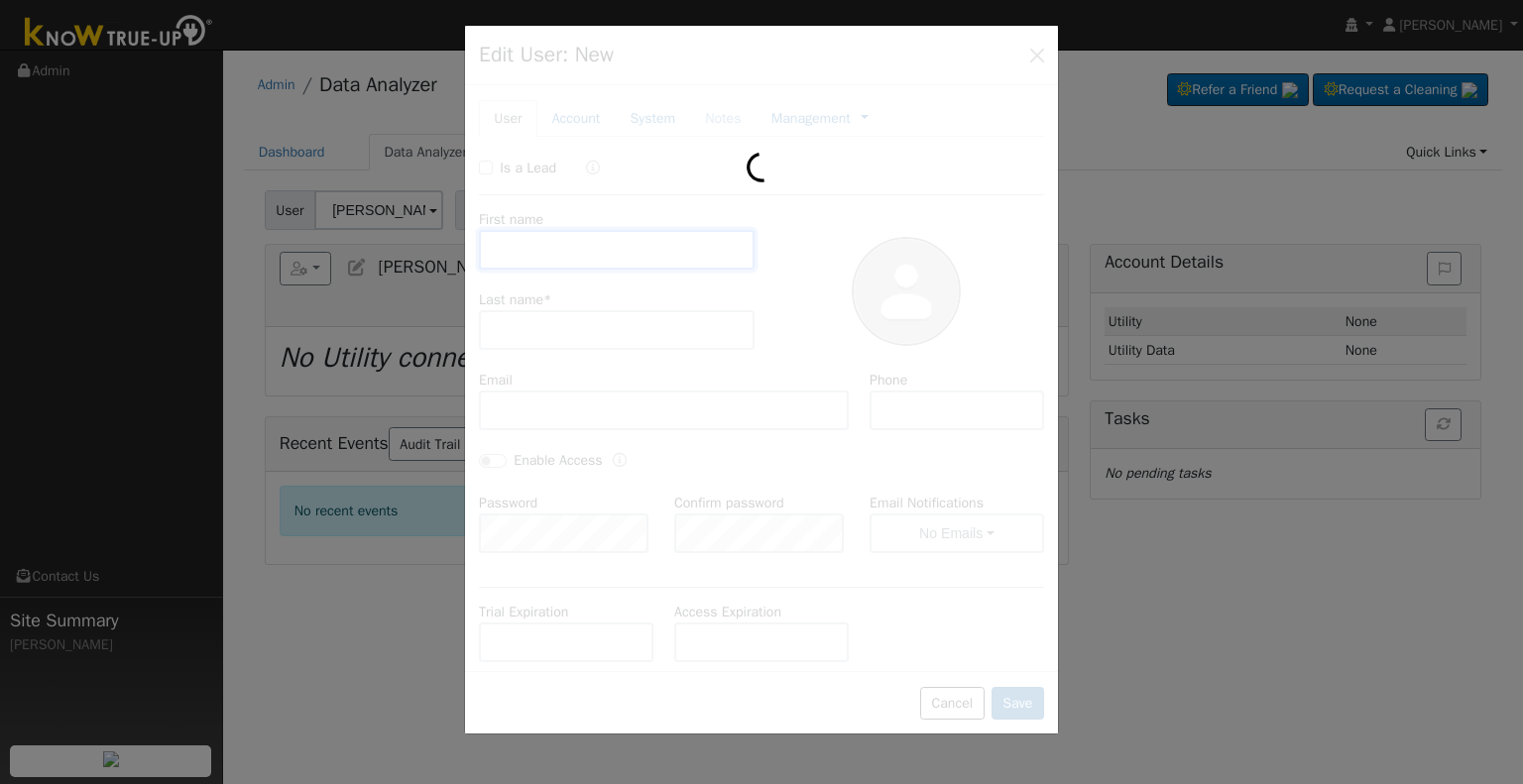 type on "juditheggleston54@gmail.com" 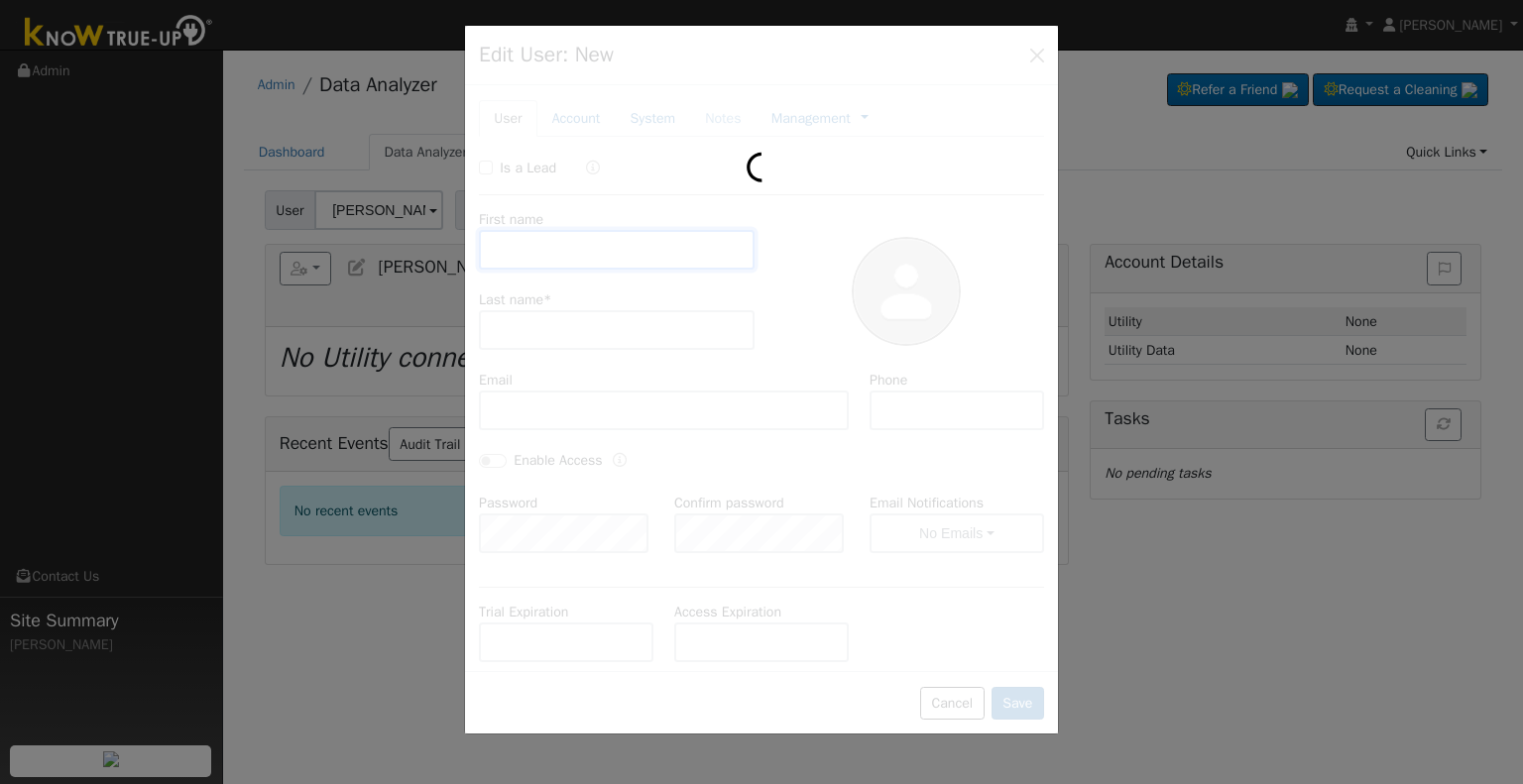 type on "(661) 203-8899" 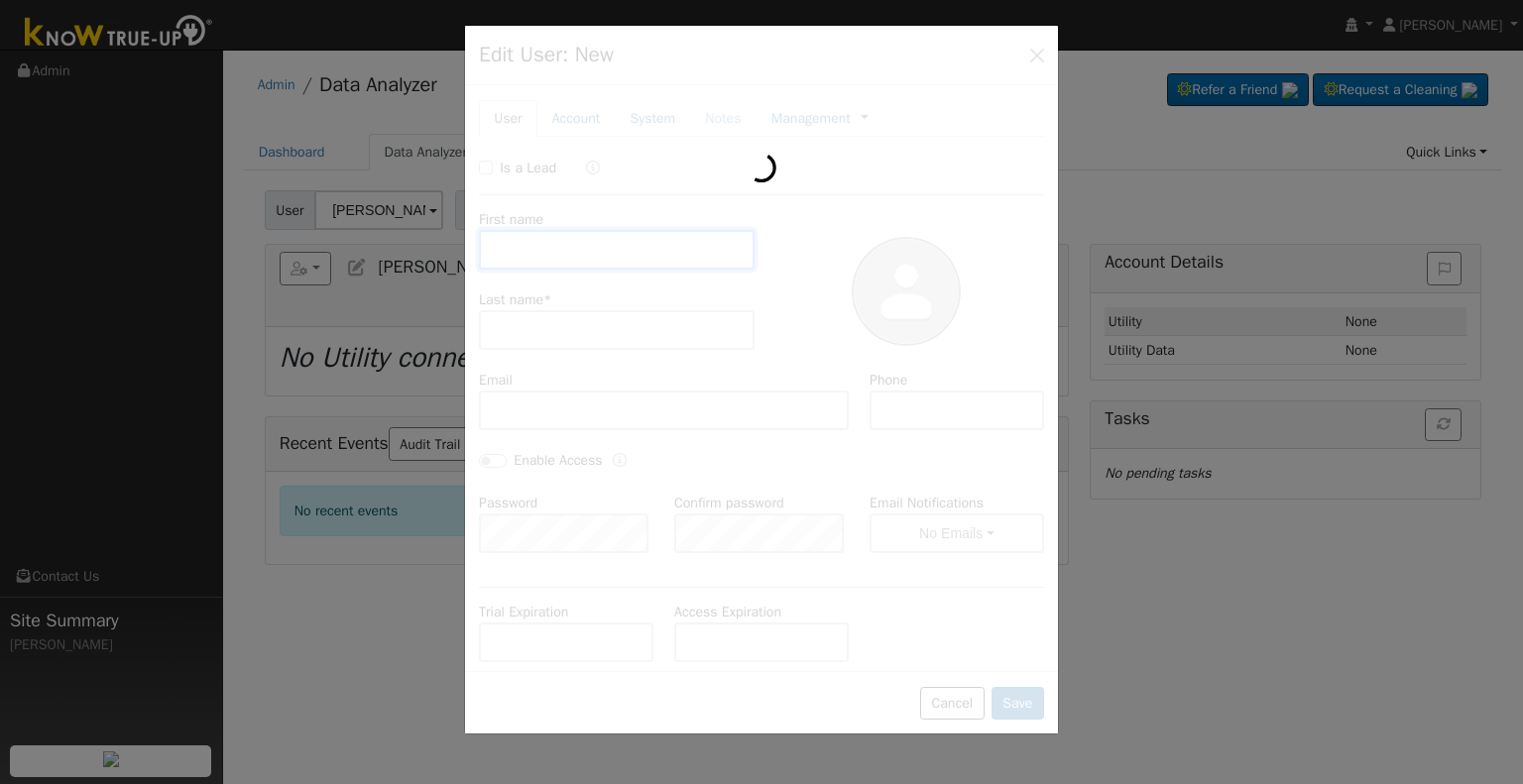 checkbox on "false" 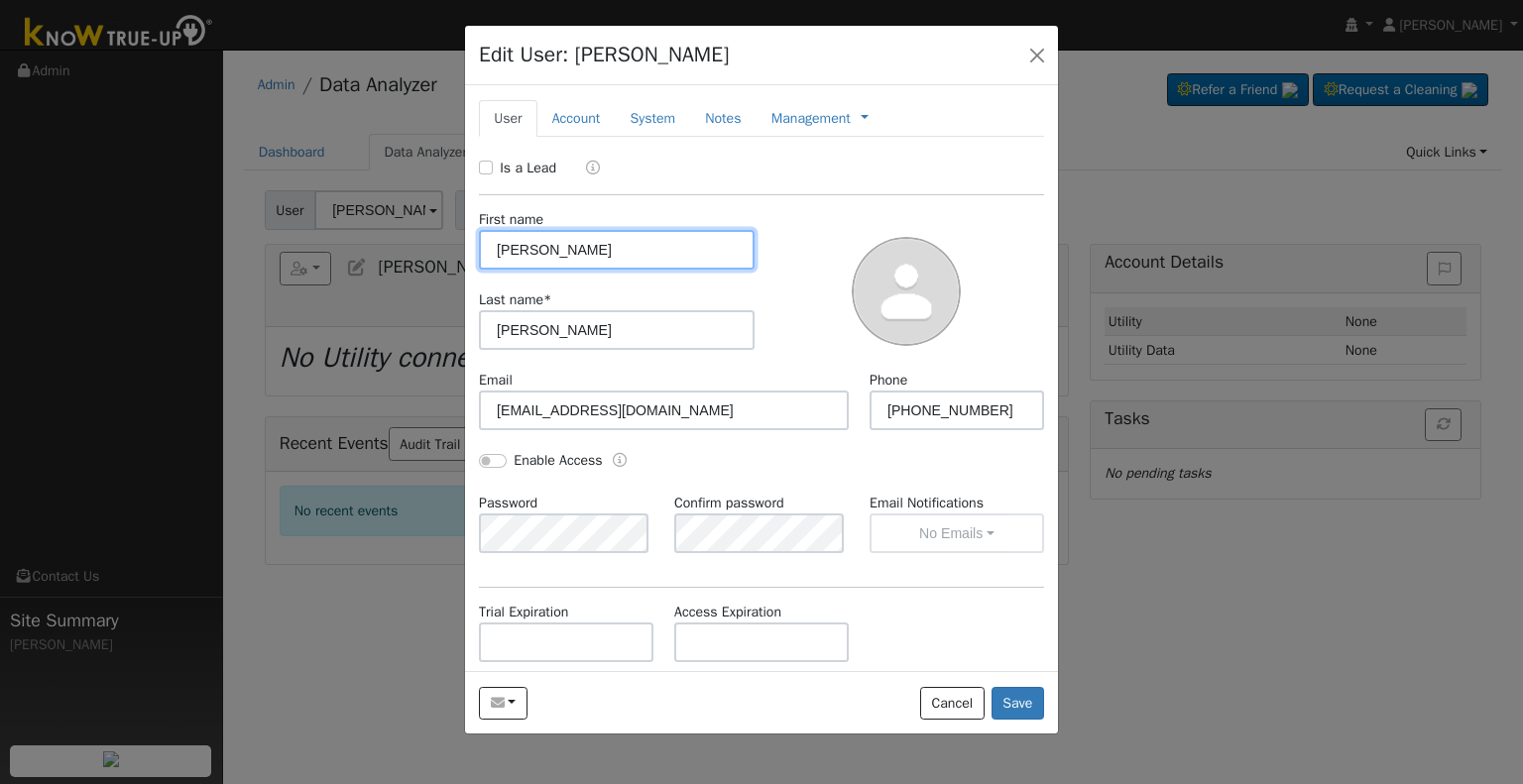 click on "Judith" at bounding box center [617, 250] 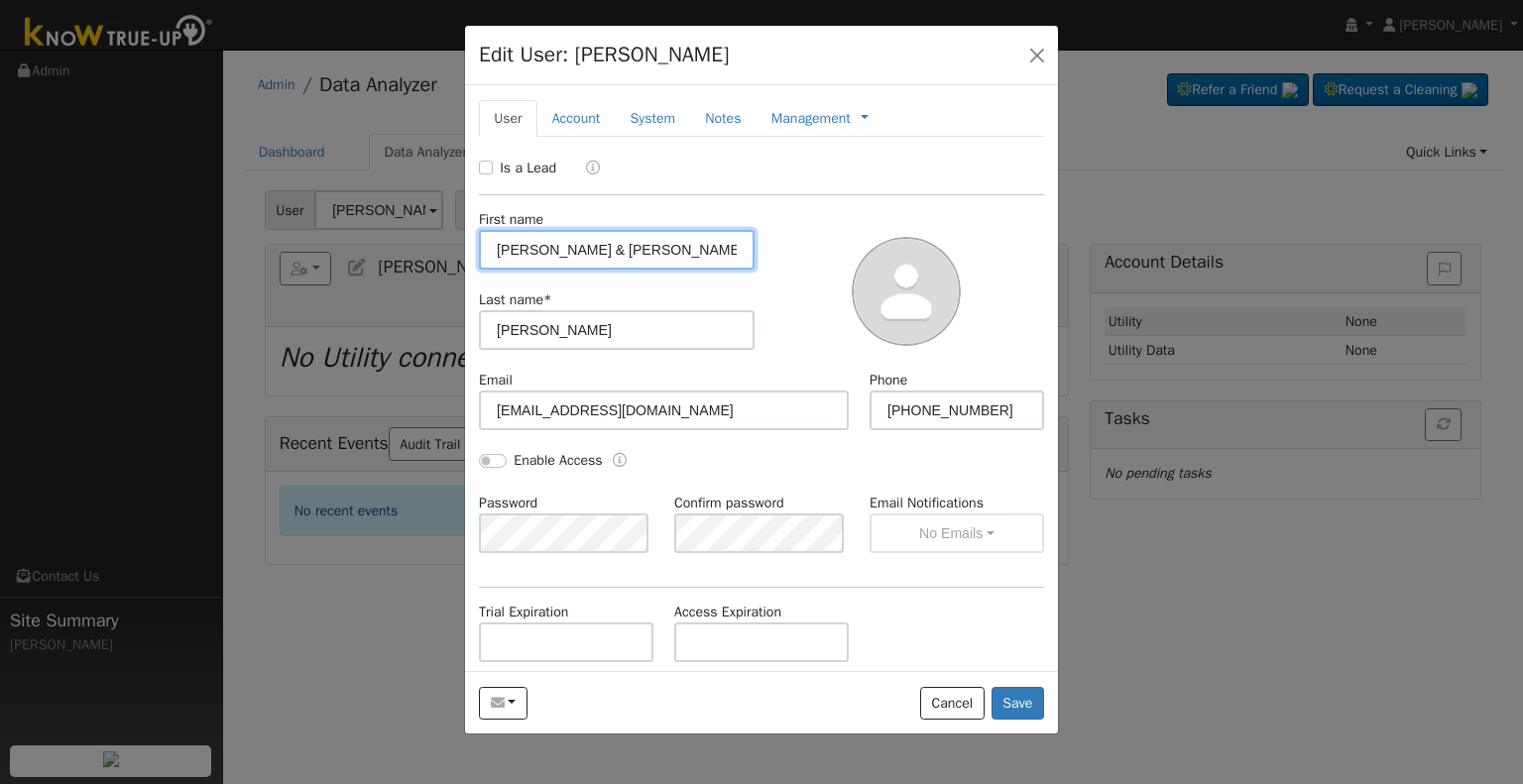 drag, startPoint x: 569, startPoint y: 250, endPoint x: 444, endPoint y: 245, distance: 125.09996 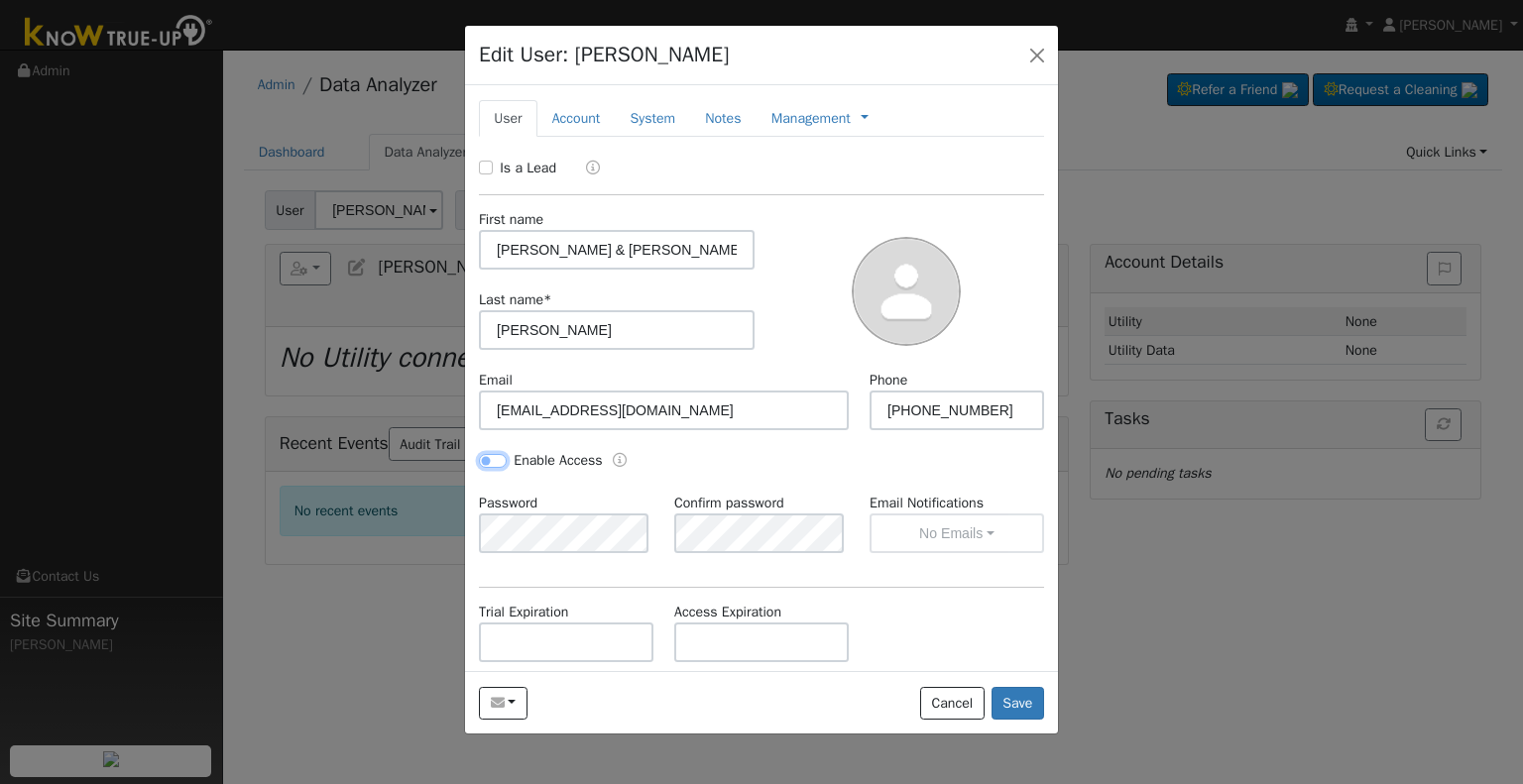 click on "Enable Access" at bounding box center [493, 461] 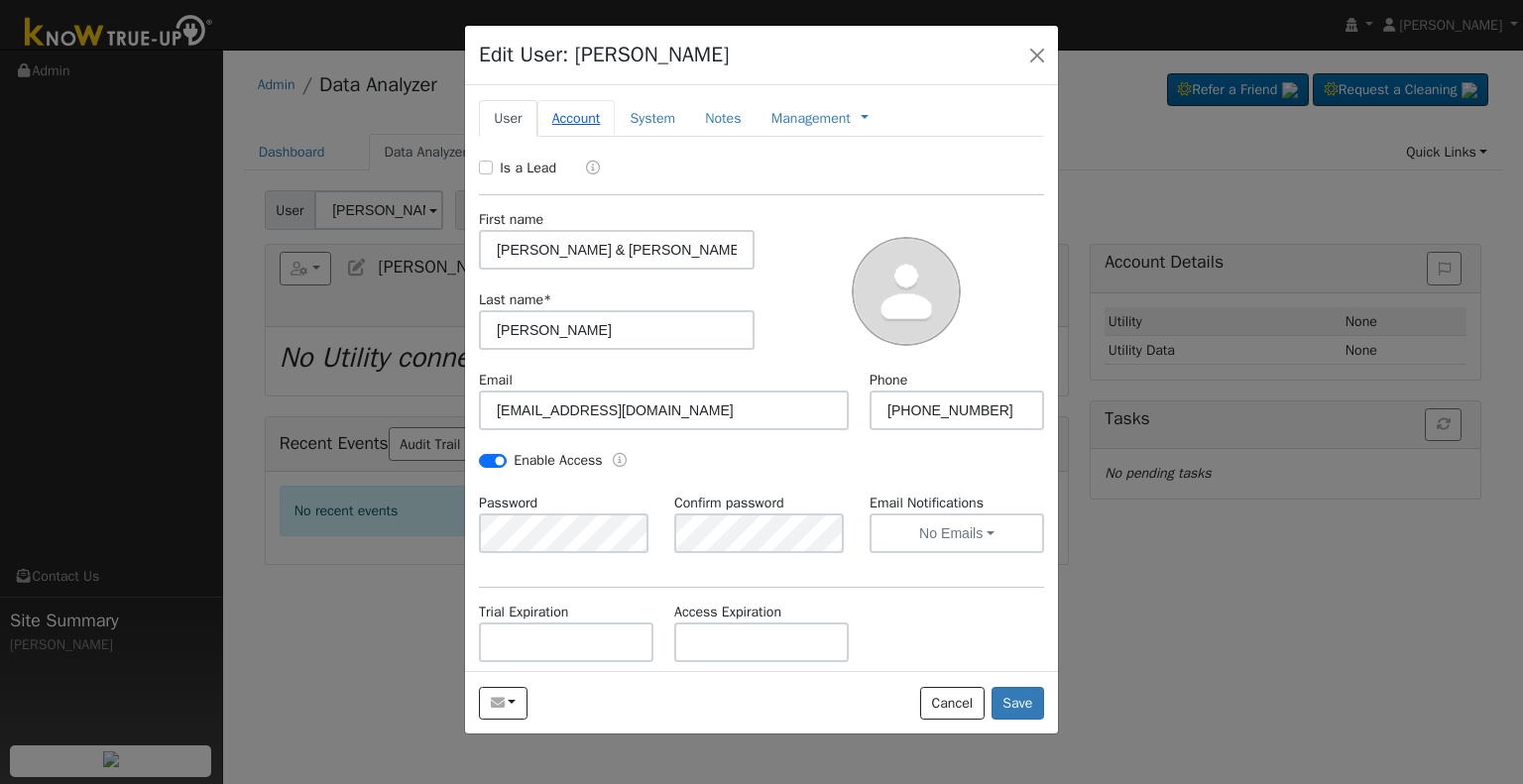 click on "Account" at bounding box center (576, 118) 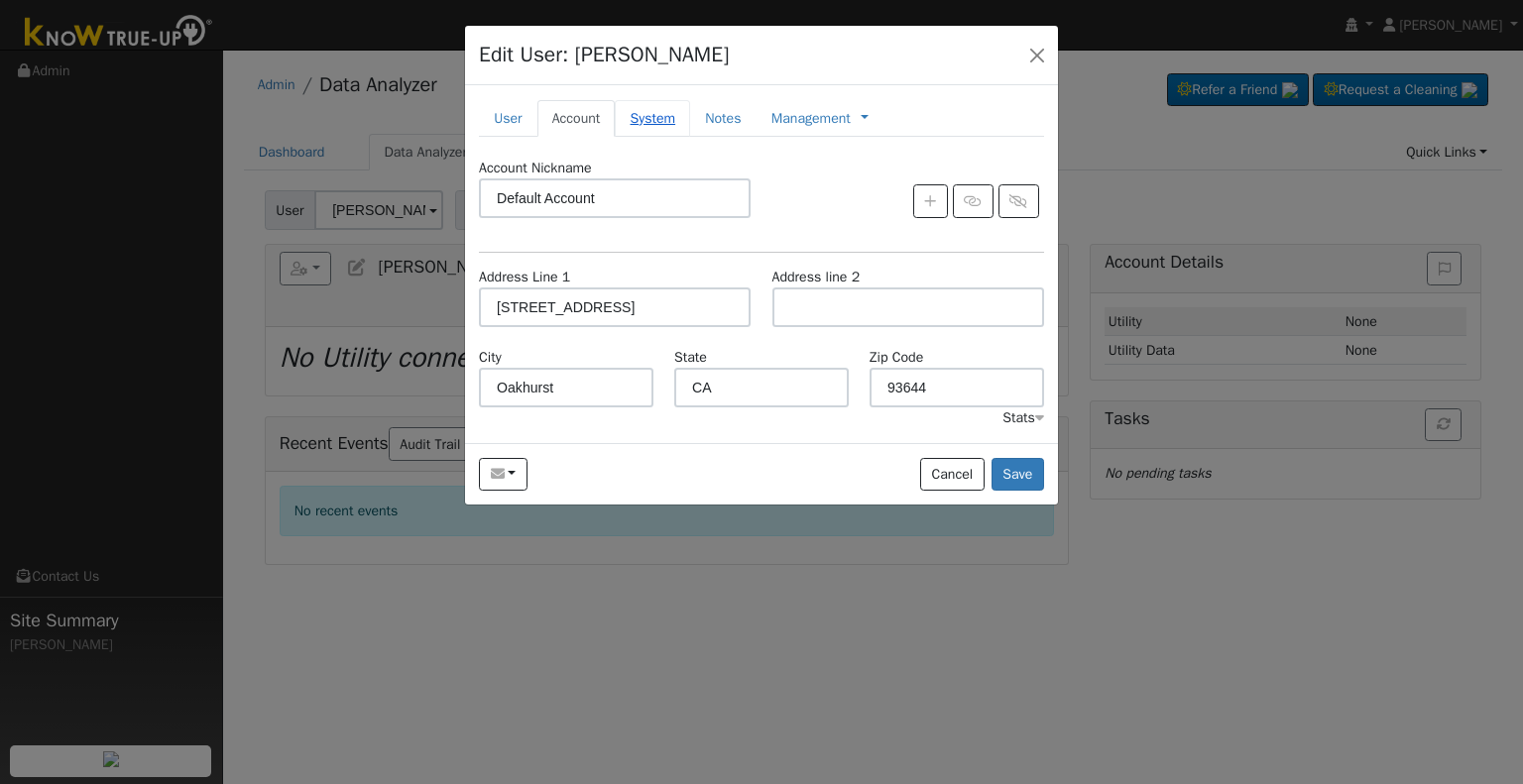 click on "System" at bounding box center [652, 118] 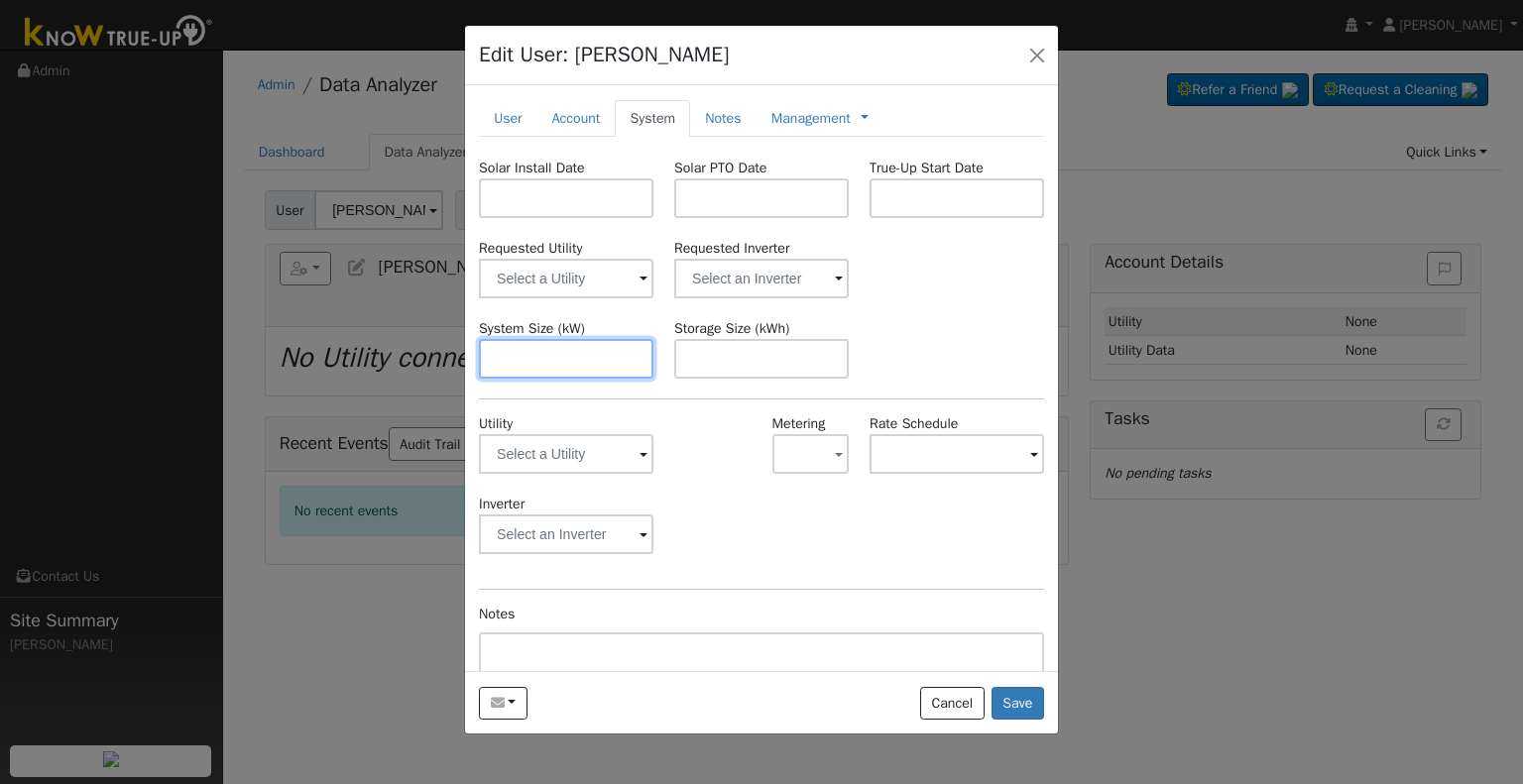 click at bounding box center (566, 359) 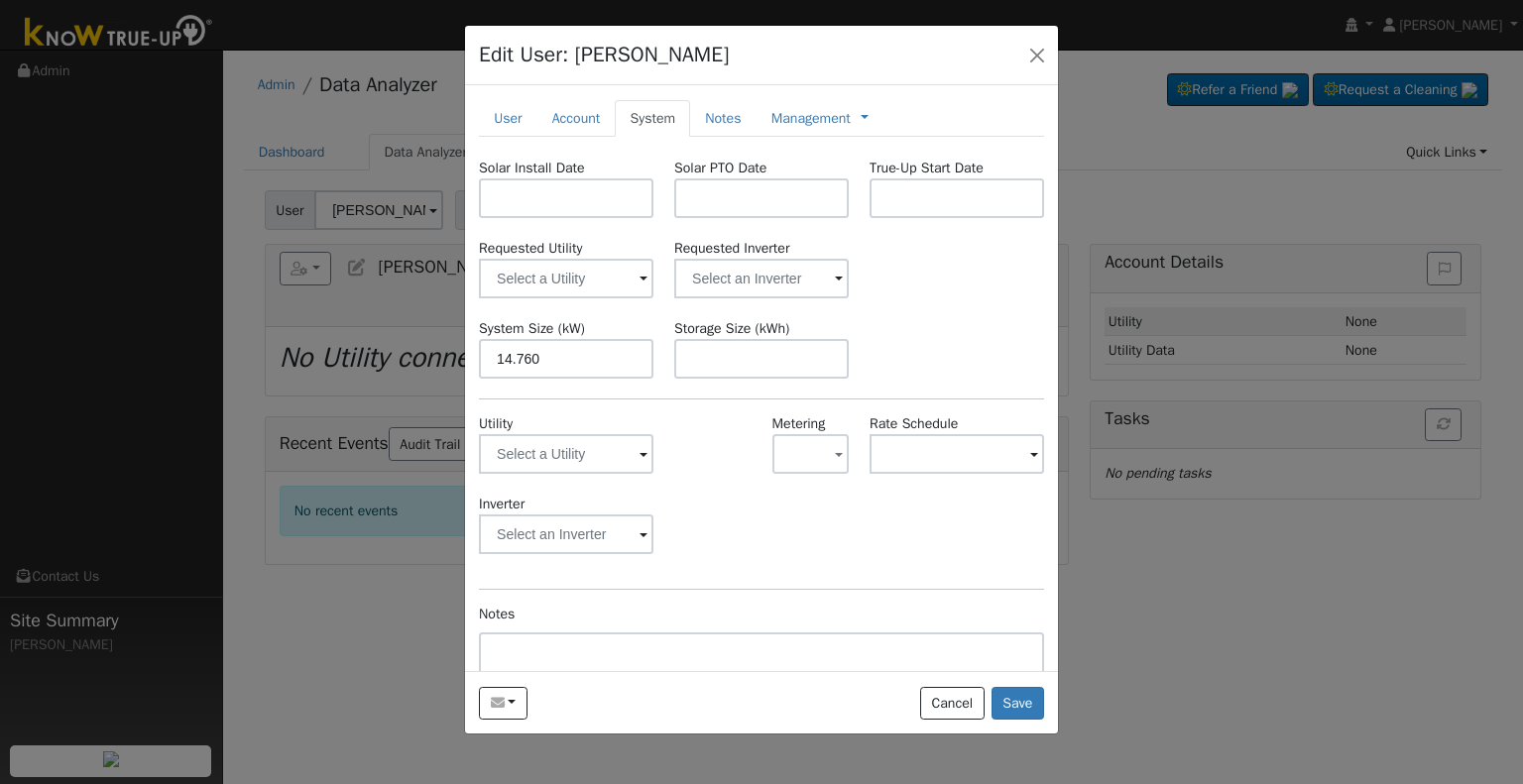 type on "14.8" 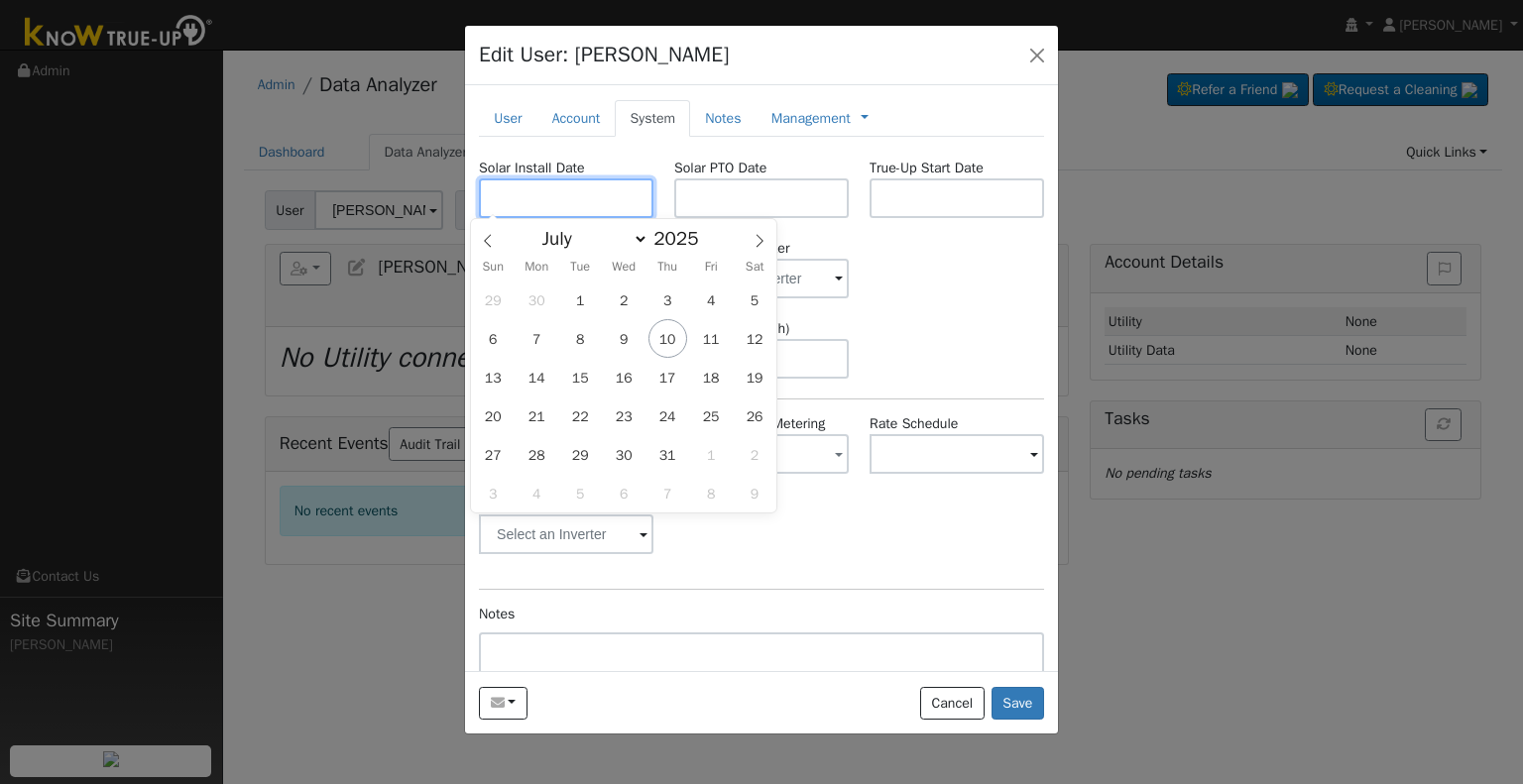click at bounding box center (566, 198) 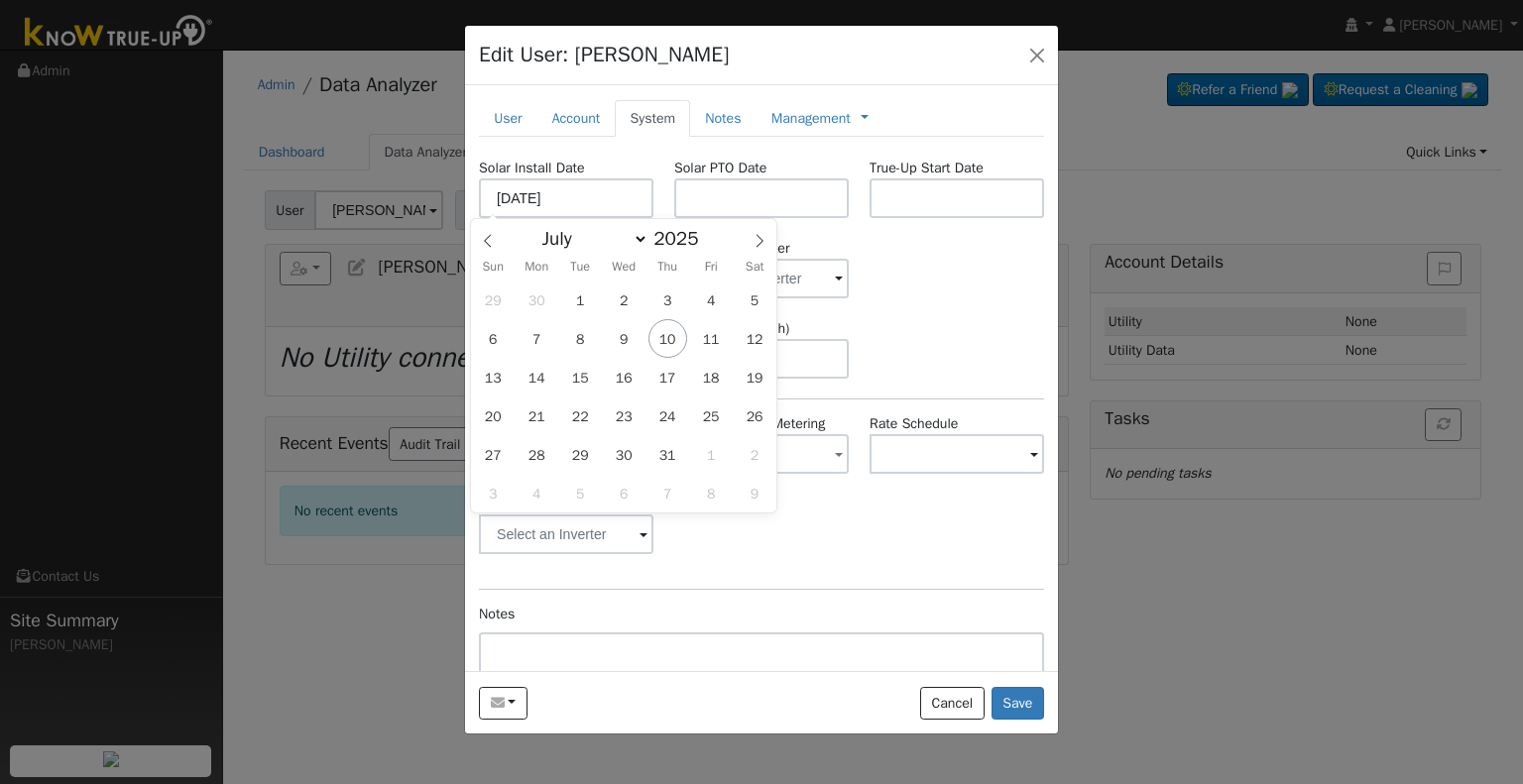 type on "05/05/2025" 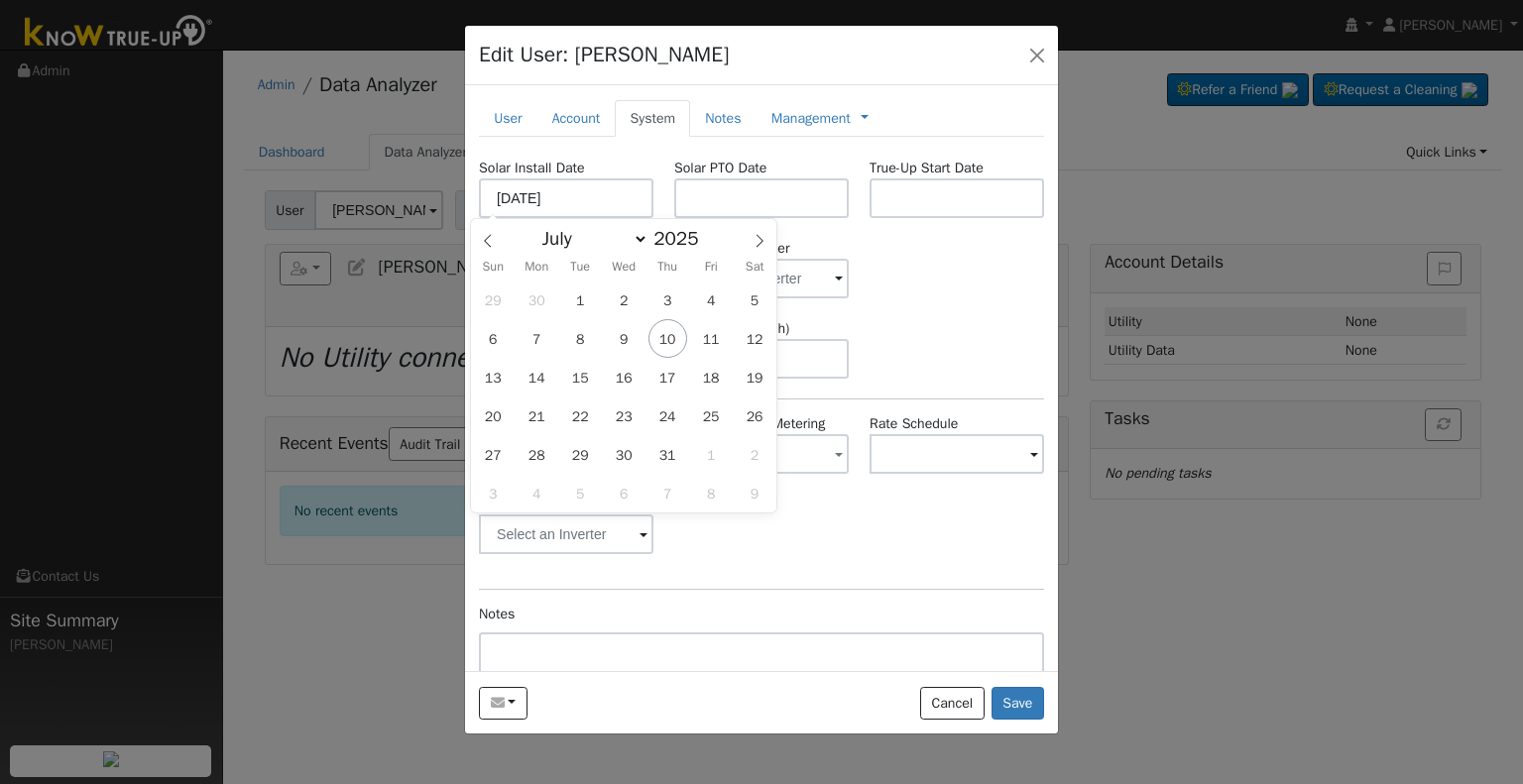 select on "4" 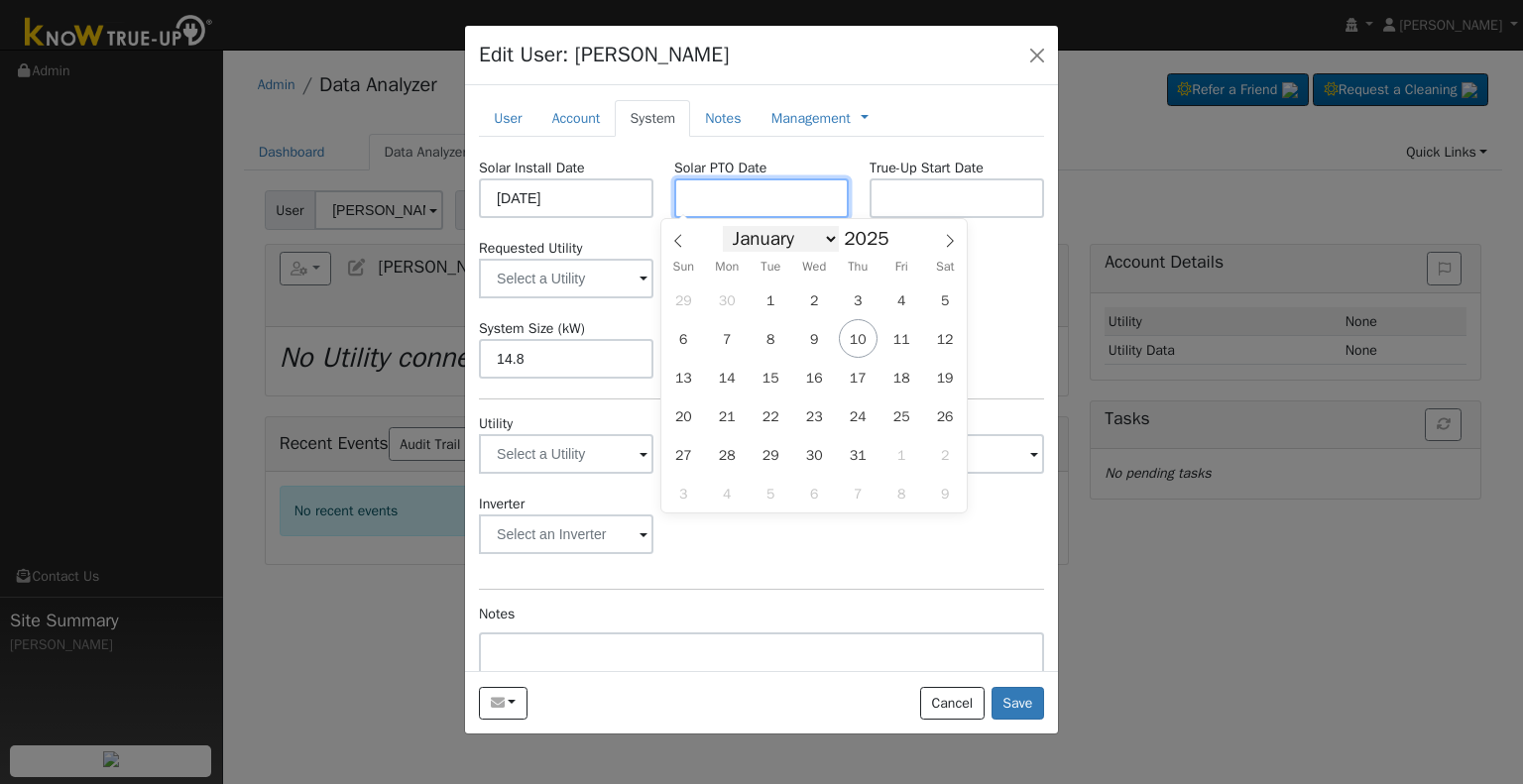 click at bounding box center (762, 198) 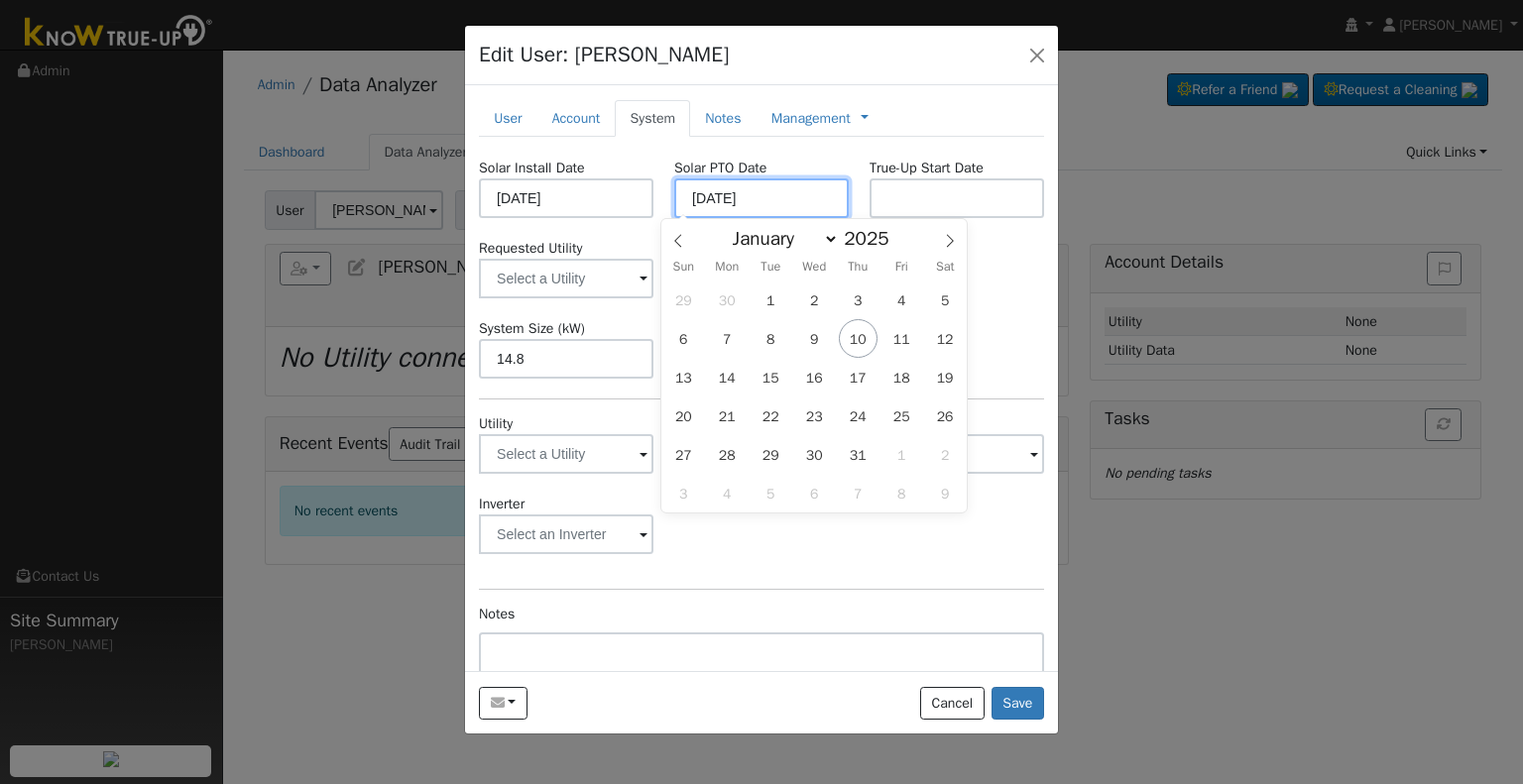 type on "06/25/2025" 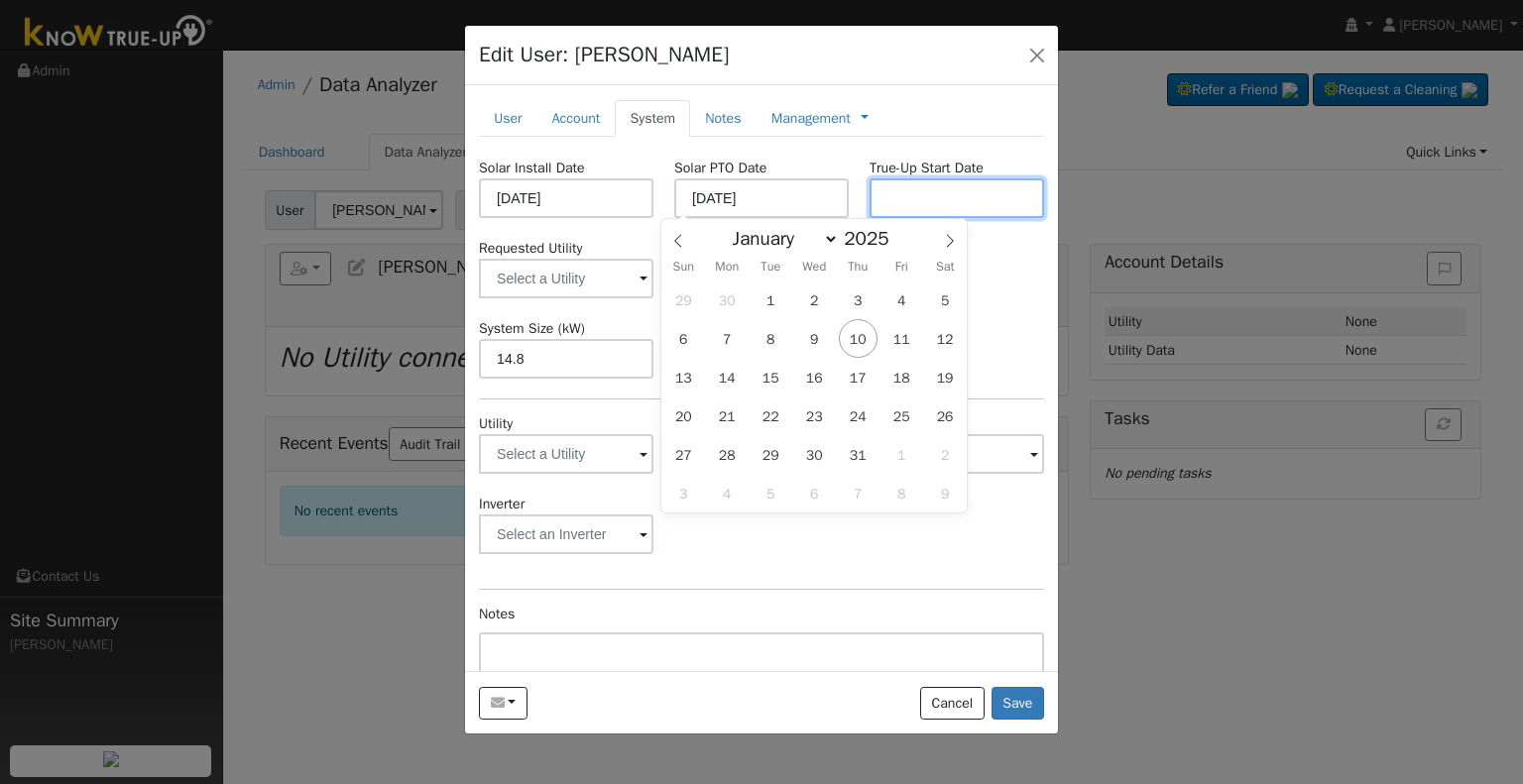 click at bounding box center (957, 198) 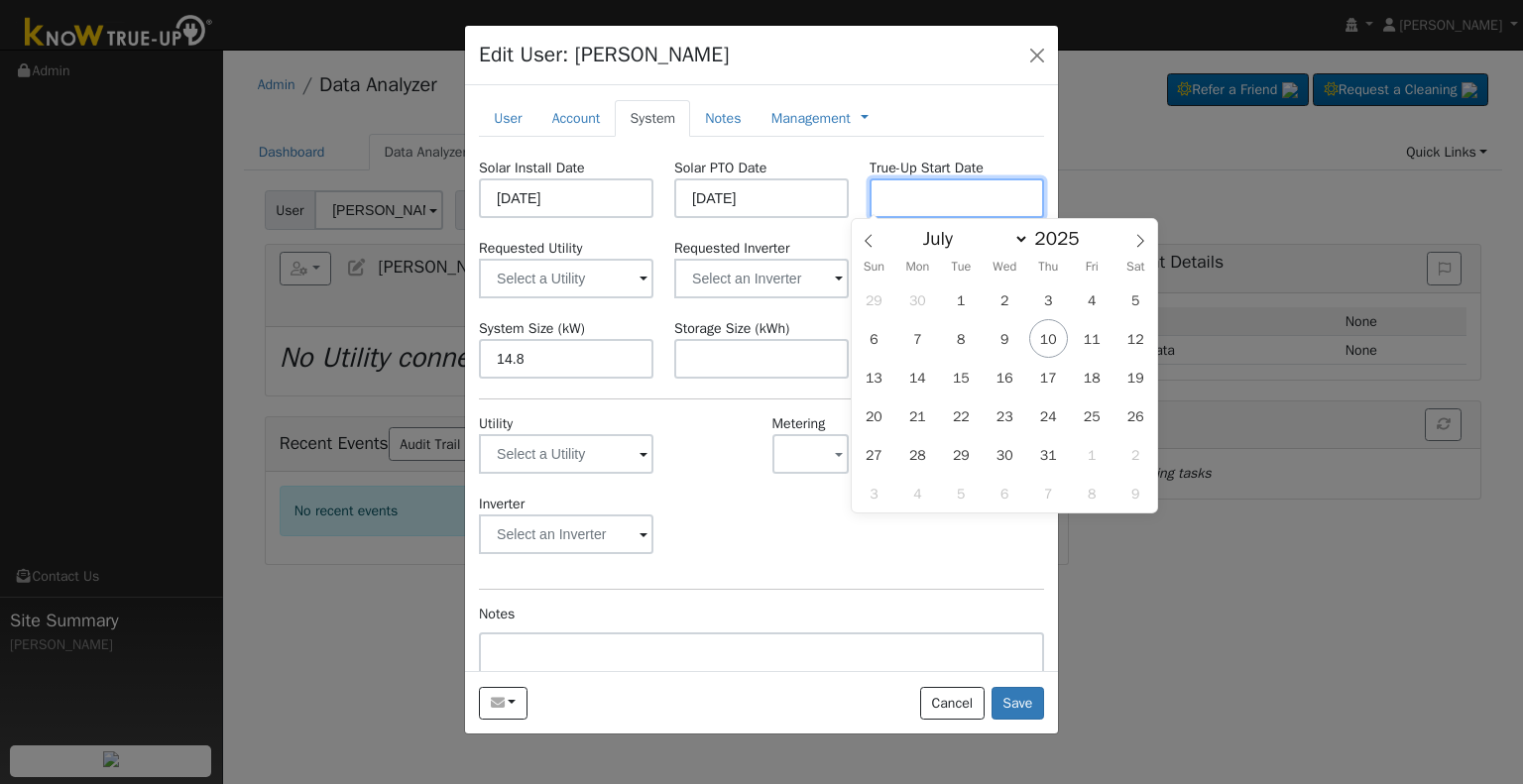 paste on "6/25/2025" 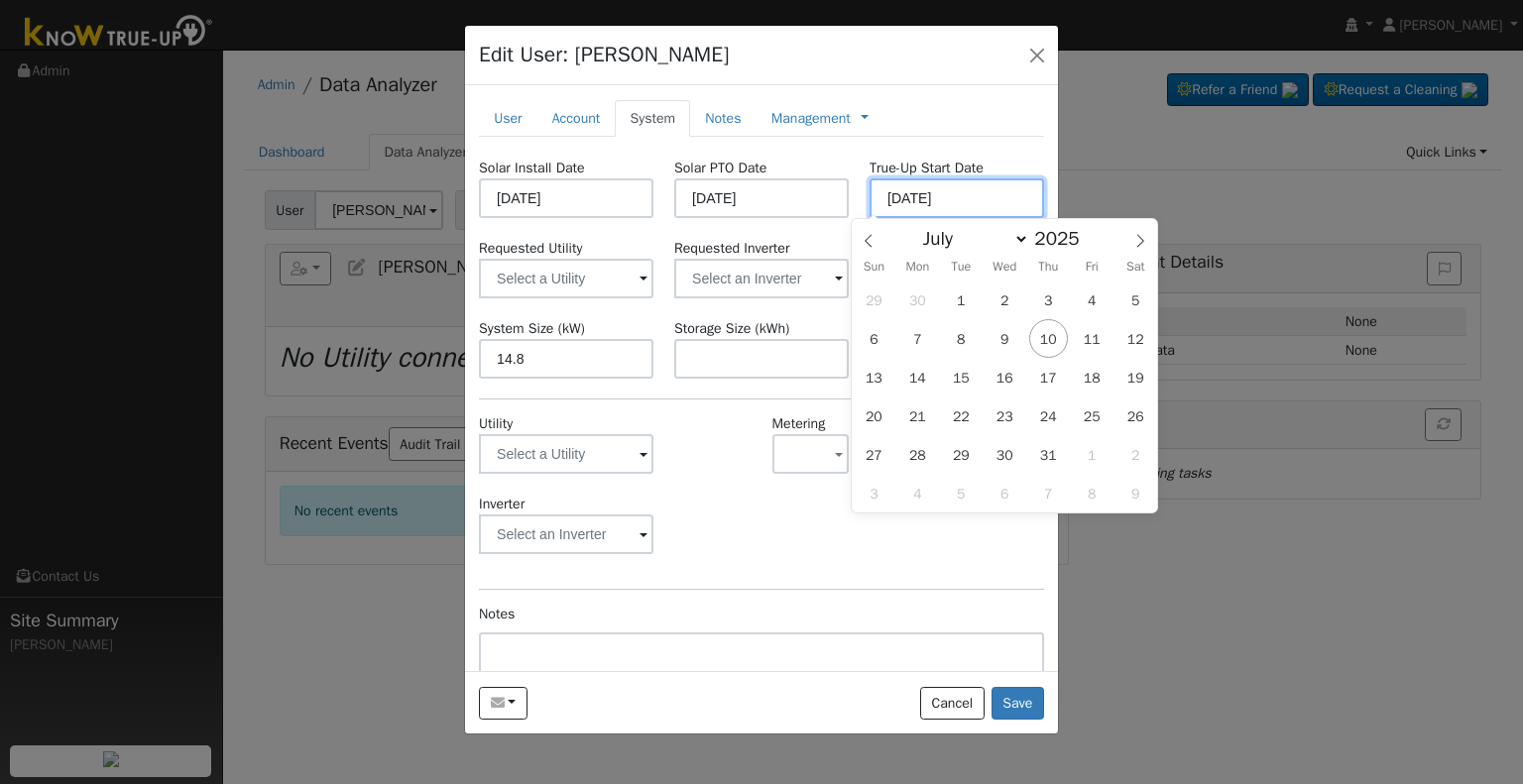type on "06/25/2025" 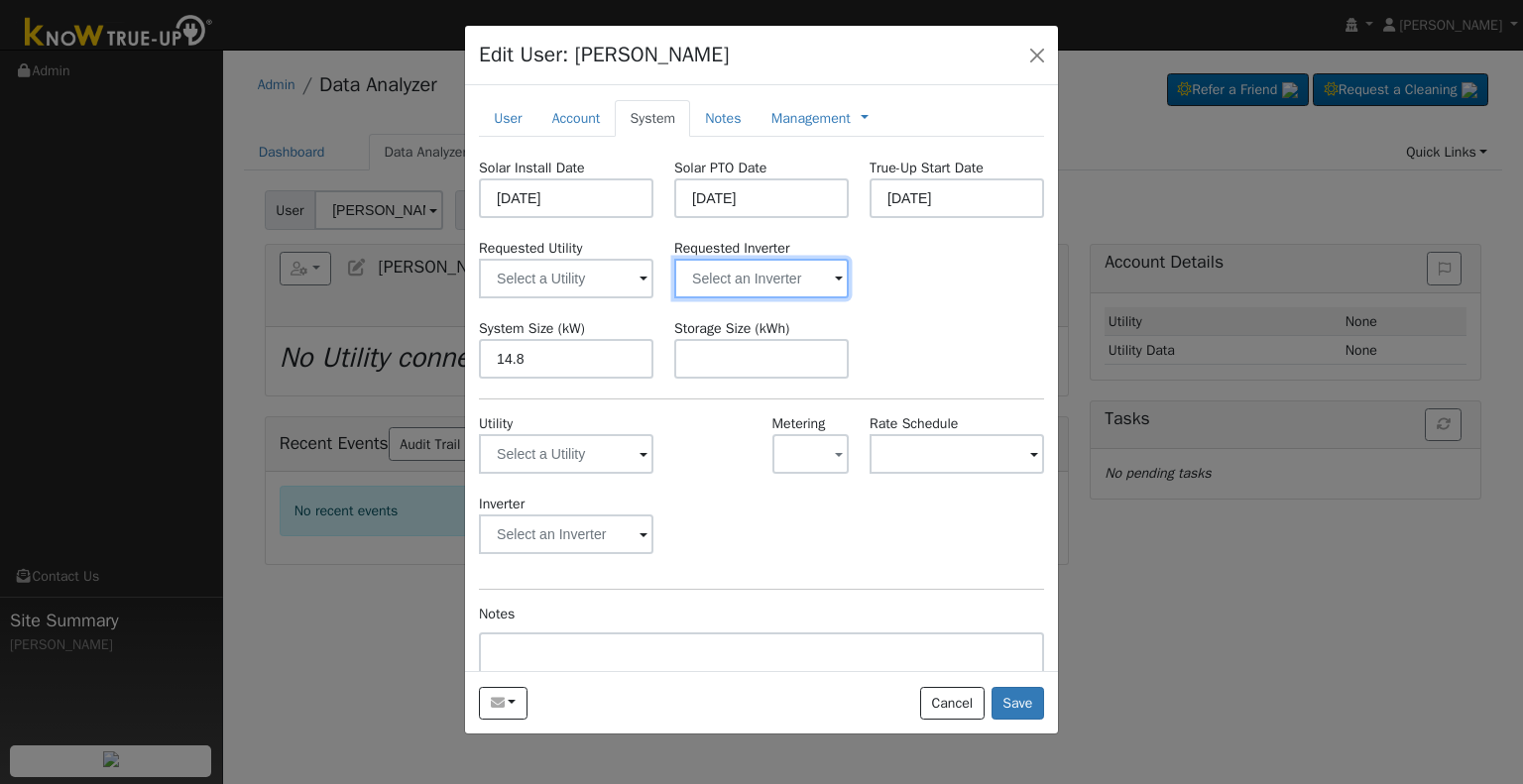 click at bounding box center [566, 279] 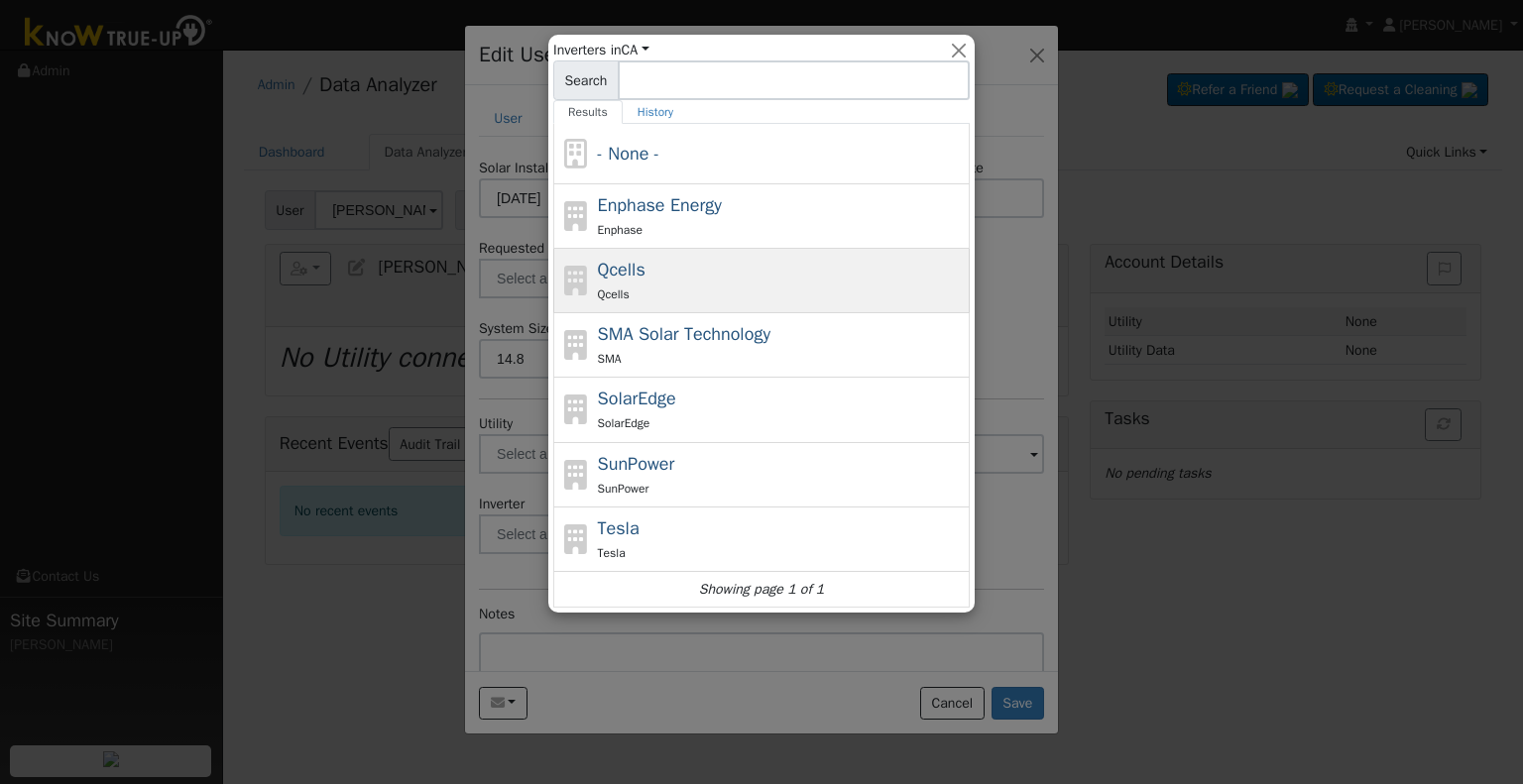 click on "Qcells Qcells" at bounding box center (781, 280) 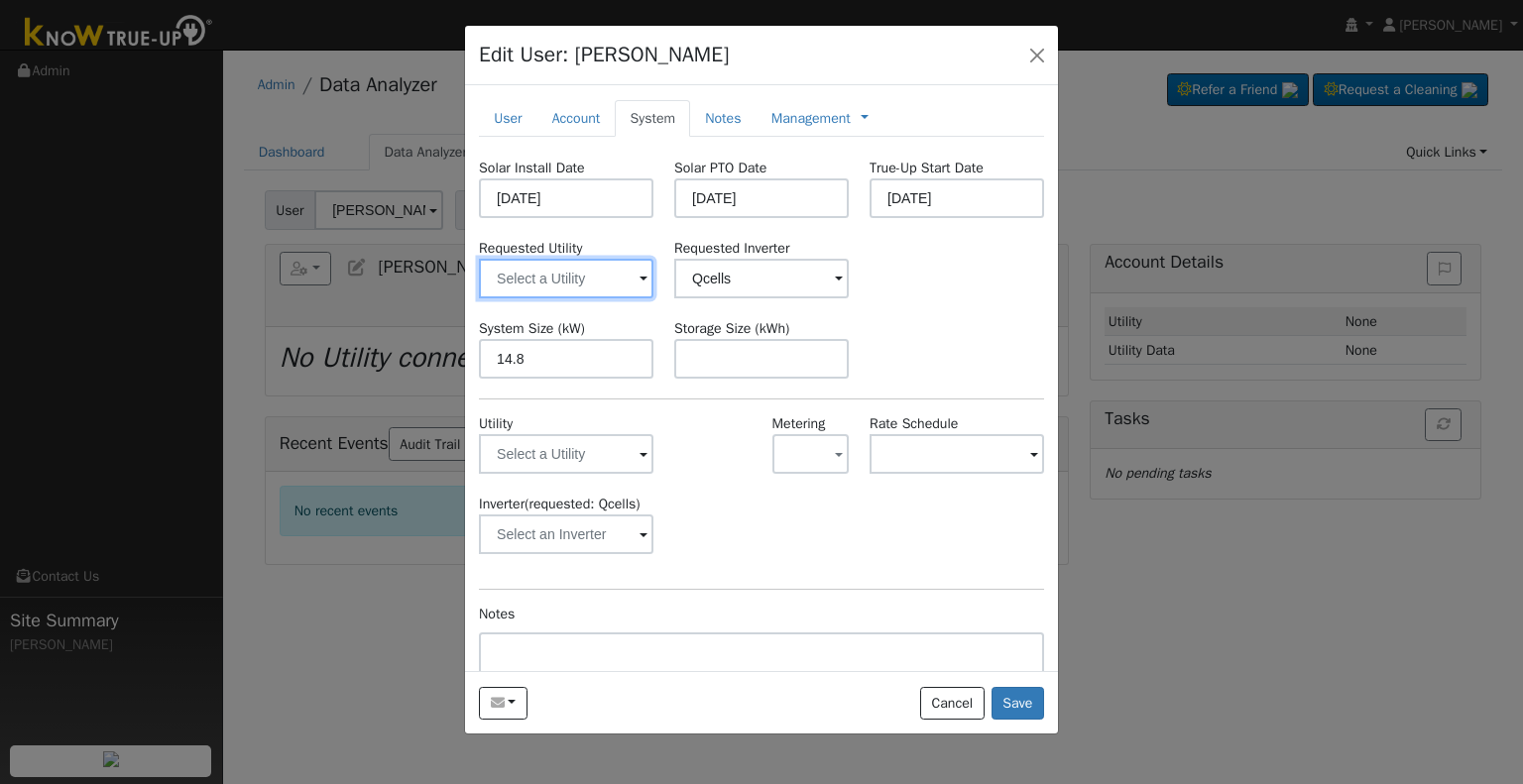 click at bounding box center (566, 279) 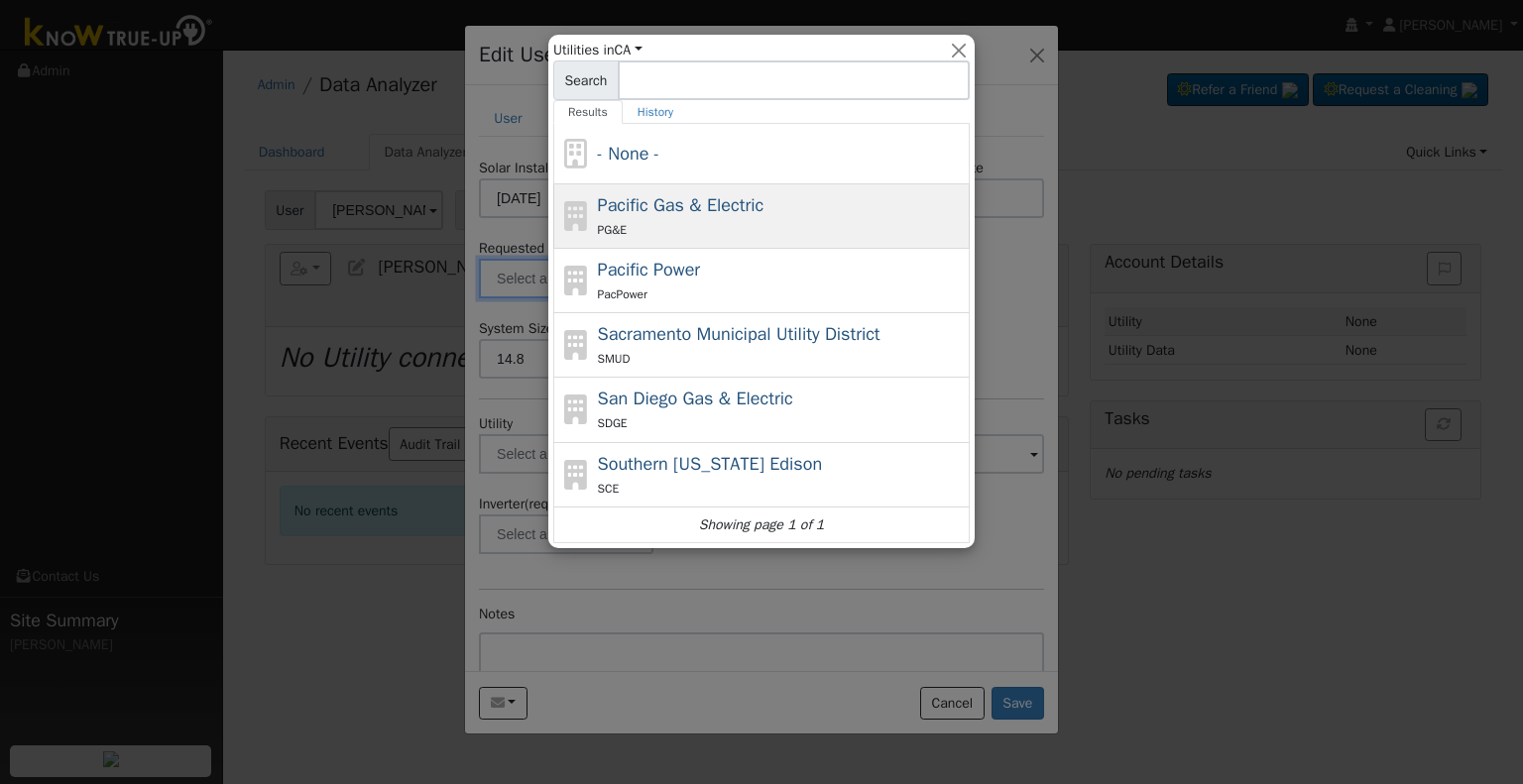 click on "Pacific Gas & Electric" at bounding box center [681, 205] 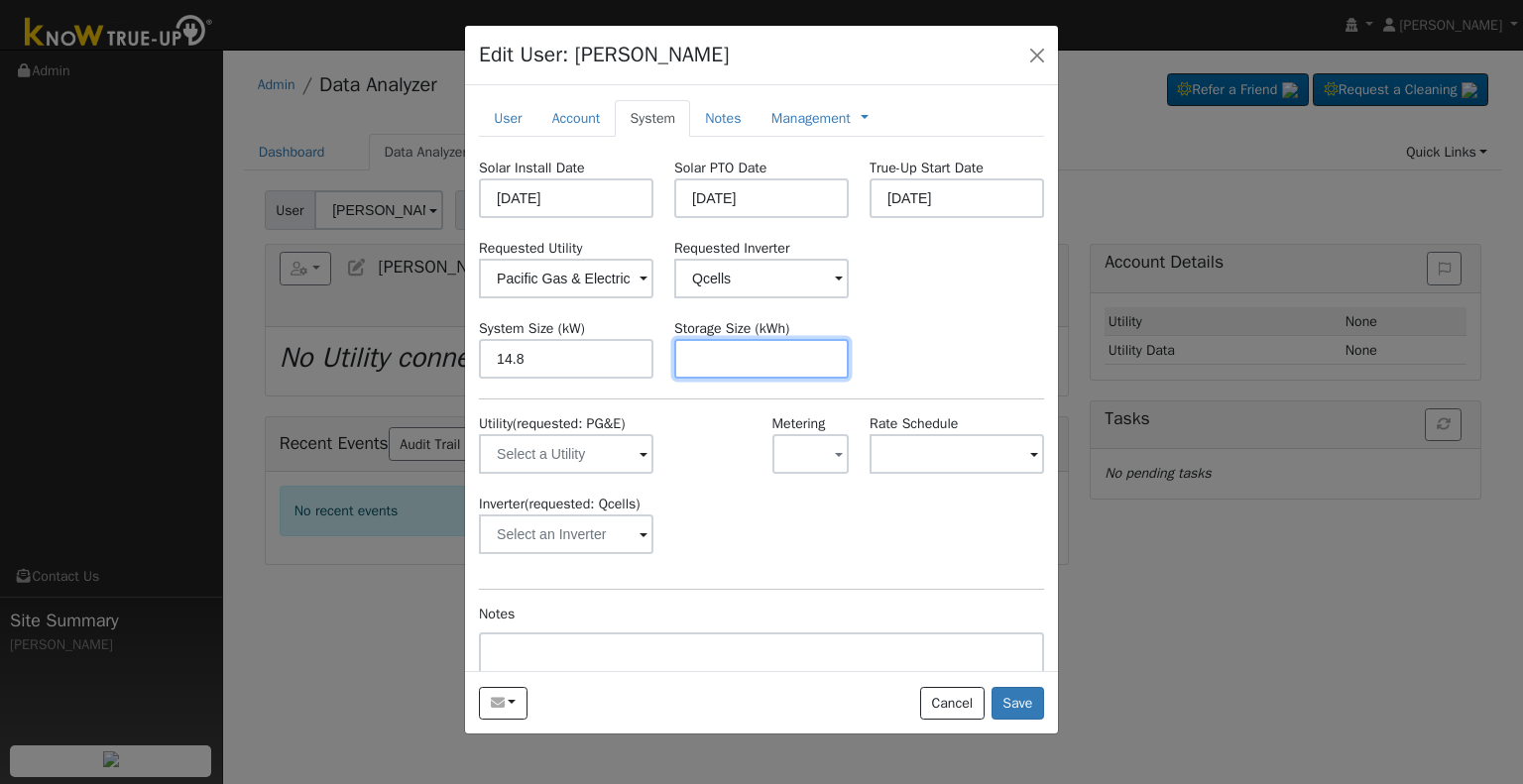 click at bounding box center (762, 359) 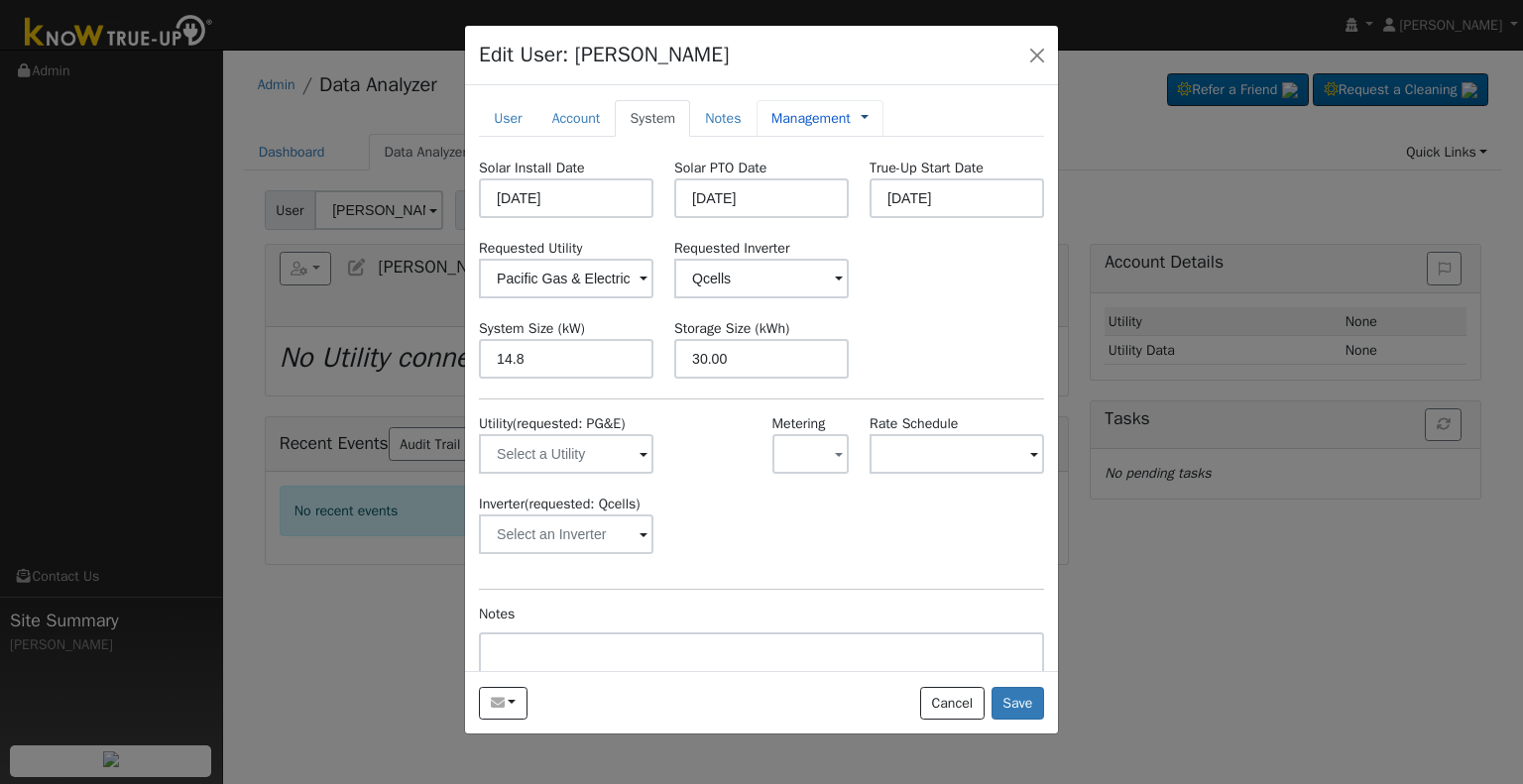 type on "30" 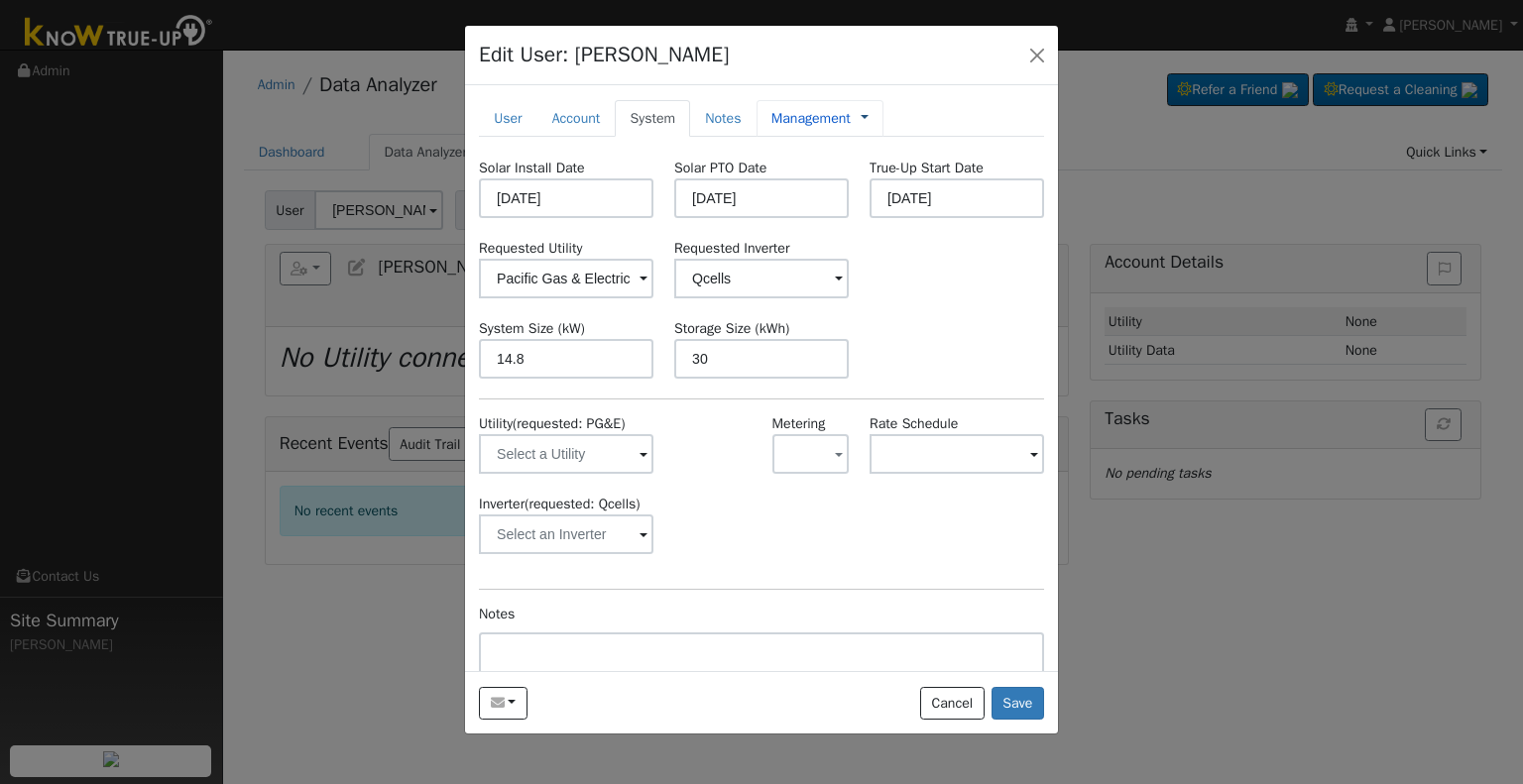 click at bounding box center (865, 118) 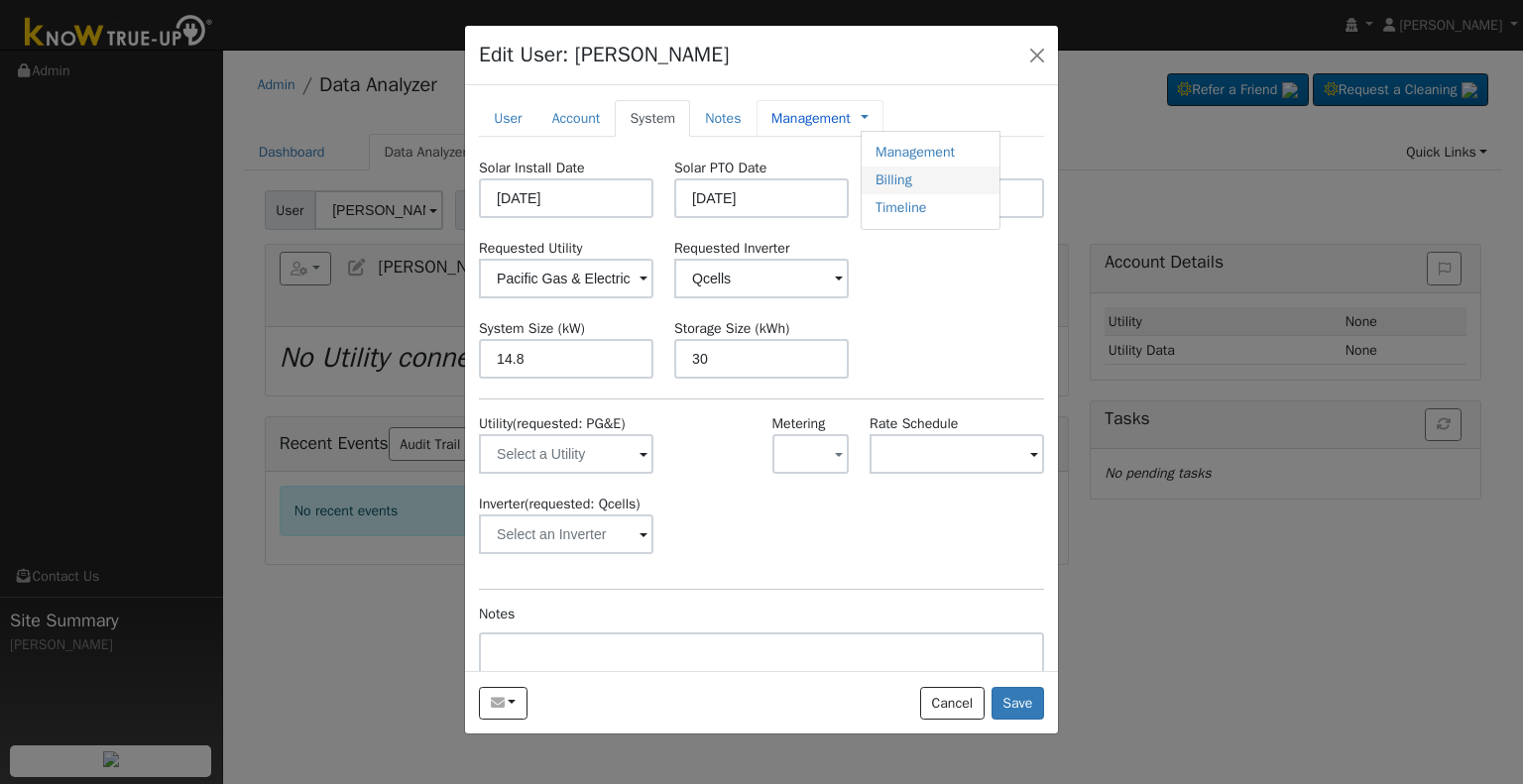click on "Billing" at bounding box center [930, 180] 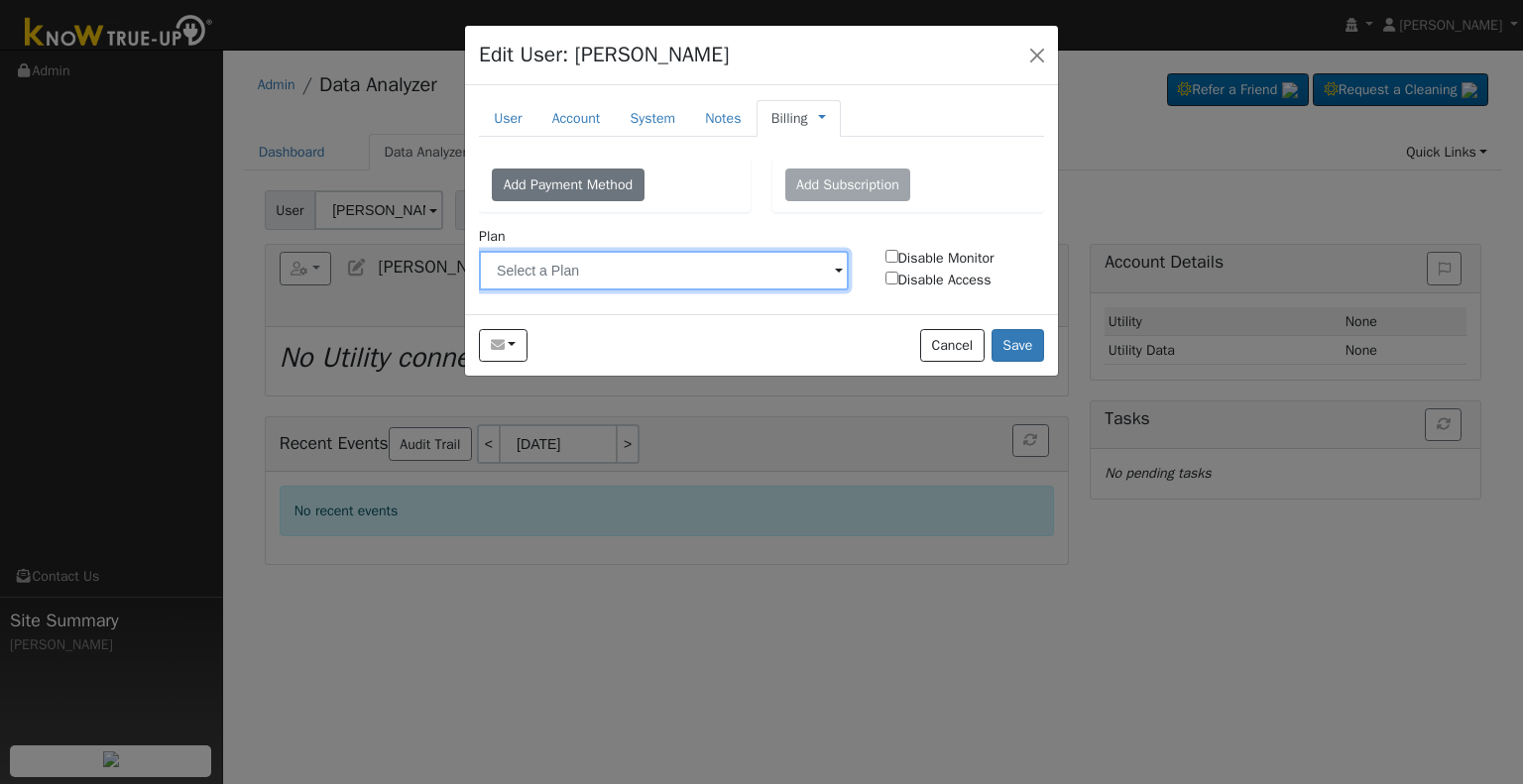 click at bounding box center [663, 271] 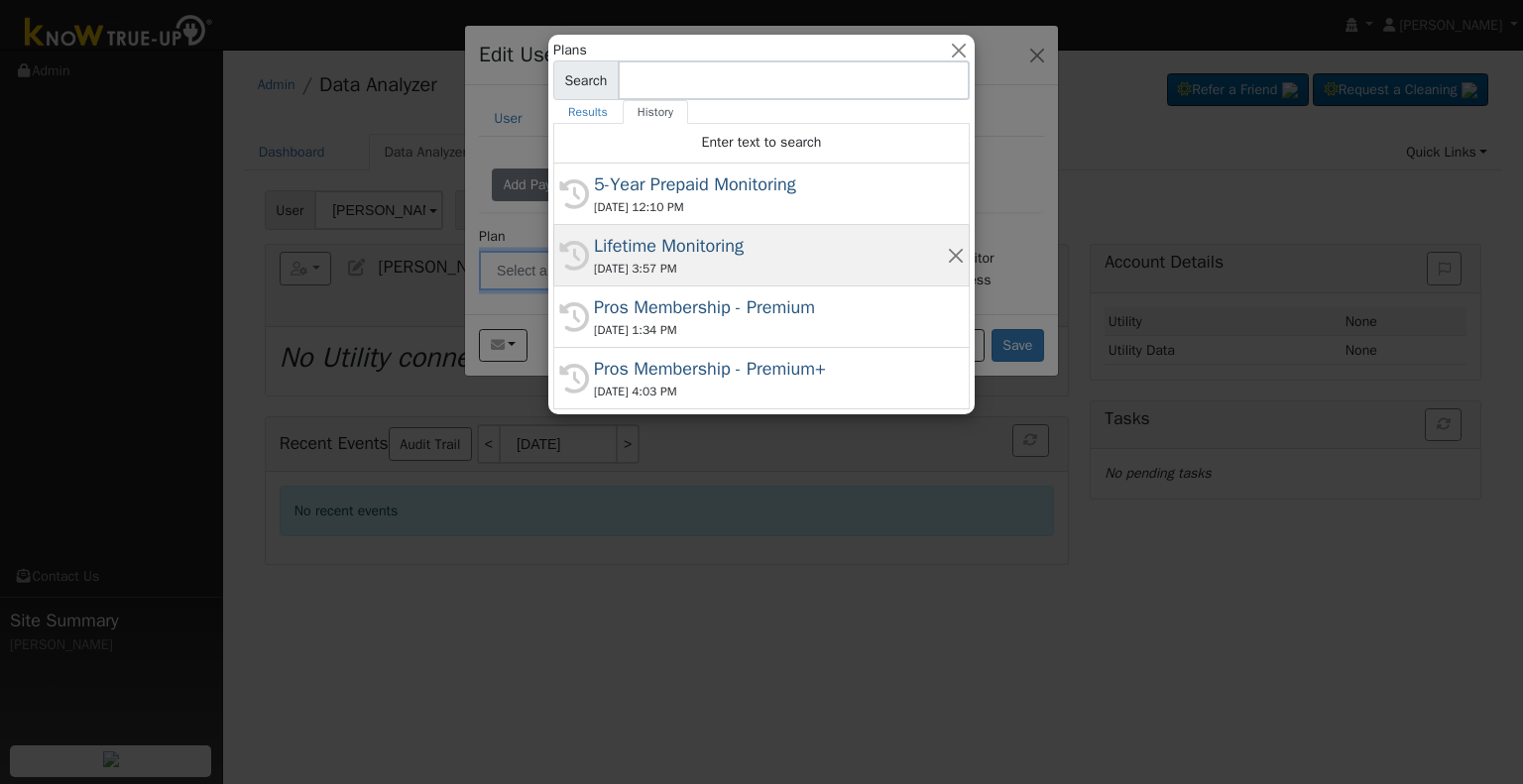 click on "07/08/2025 3:57 PM" at bounding box center [770, 269] 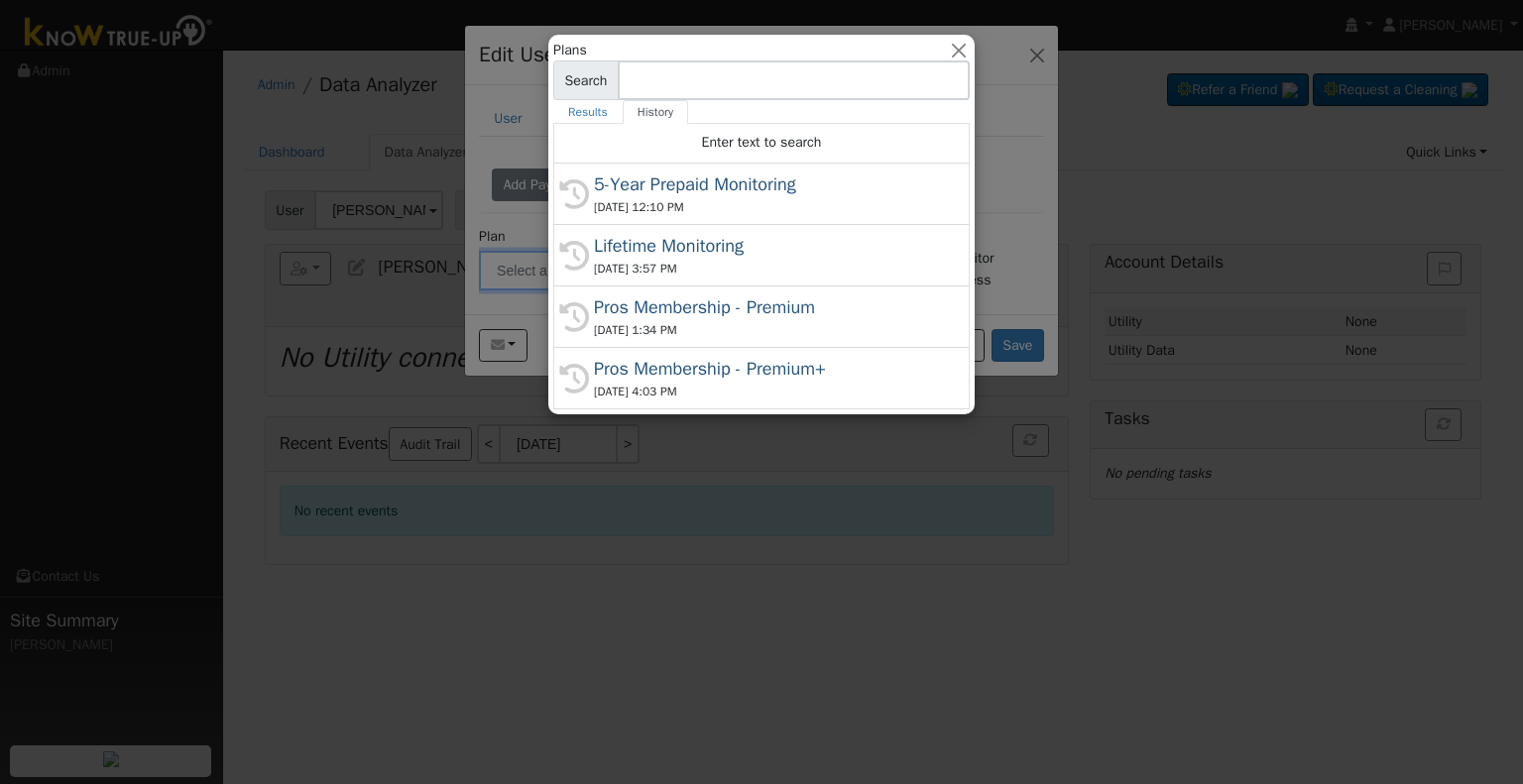 type on "Lifetime Monitoring" 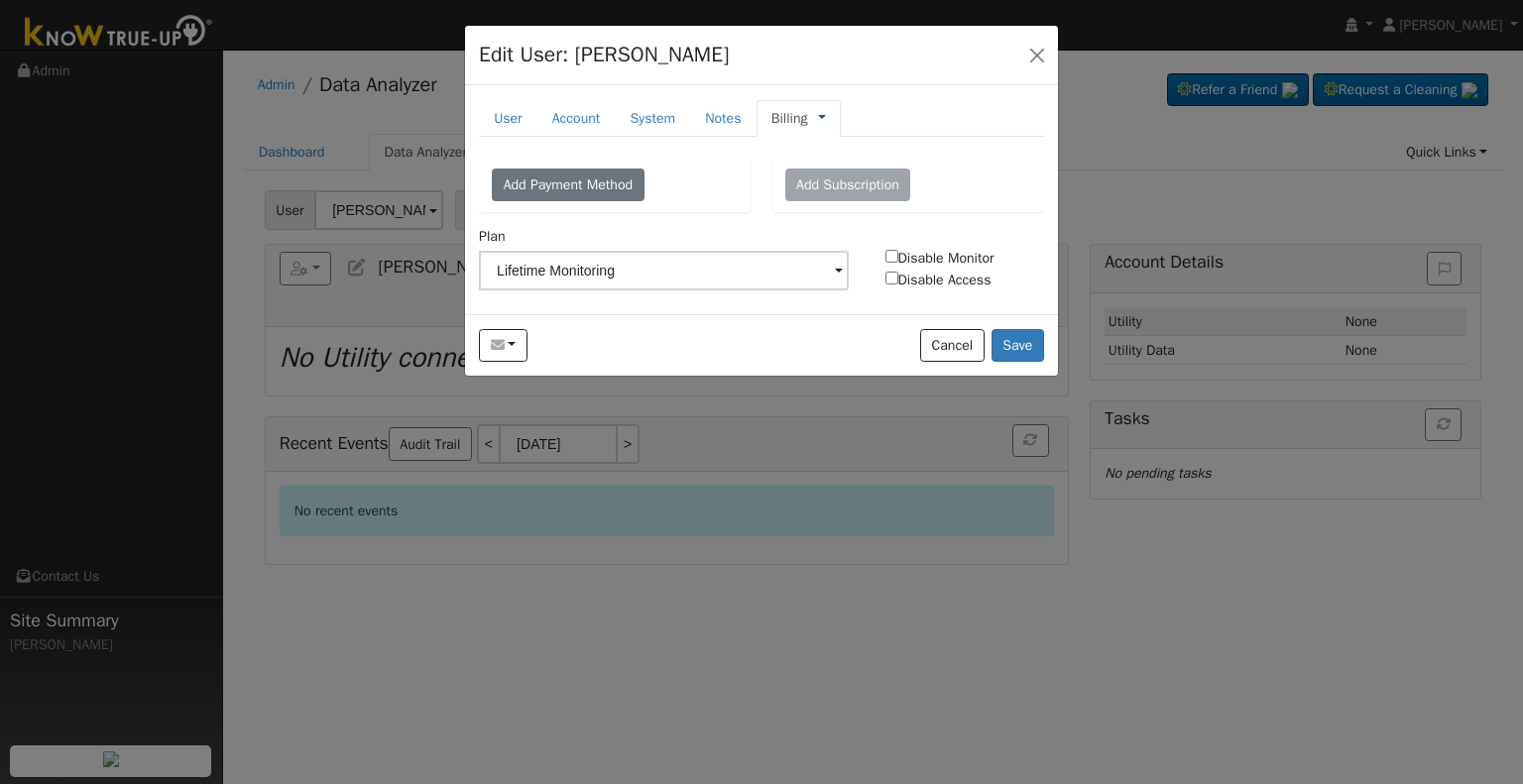 click at bounding box center (822, 118) 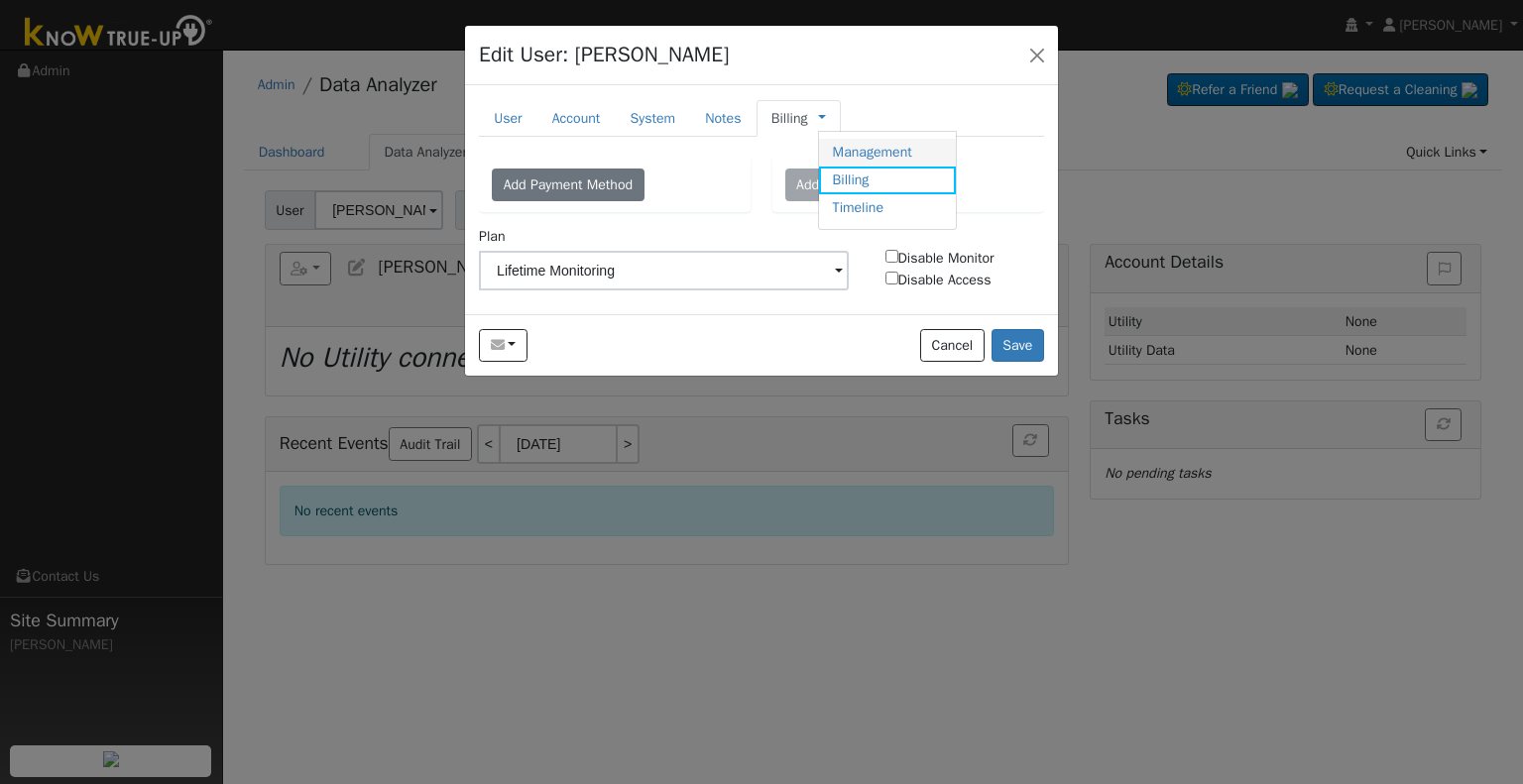 click on "Management" at bounding box center (887, 153) 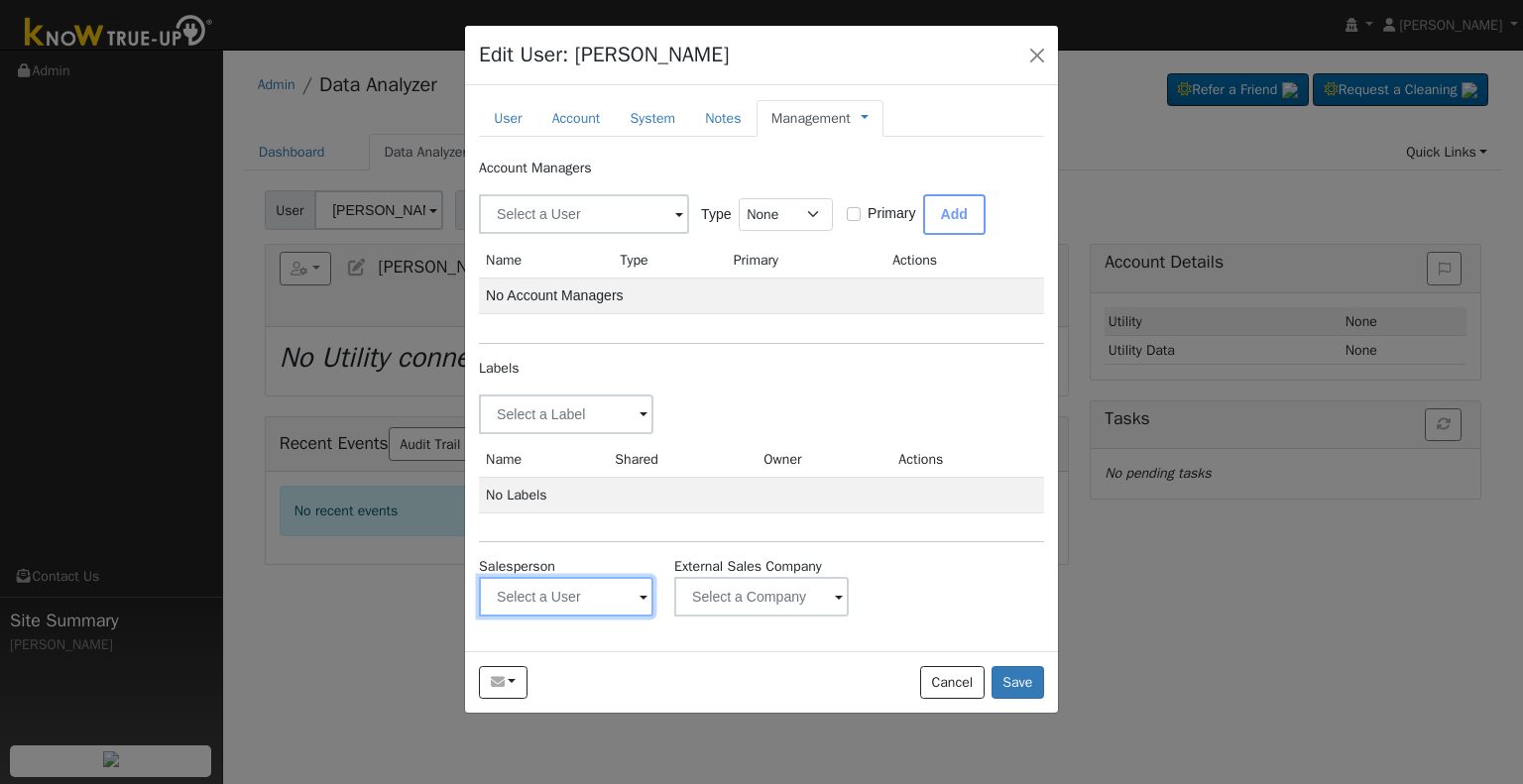 click at bounding box center (566, 414) 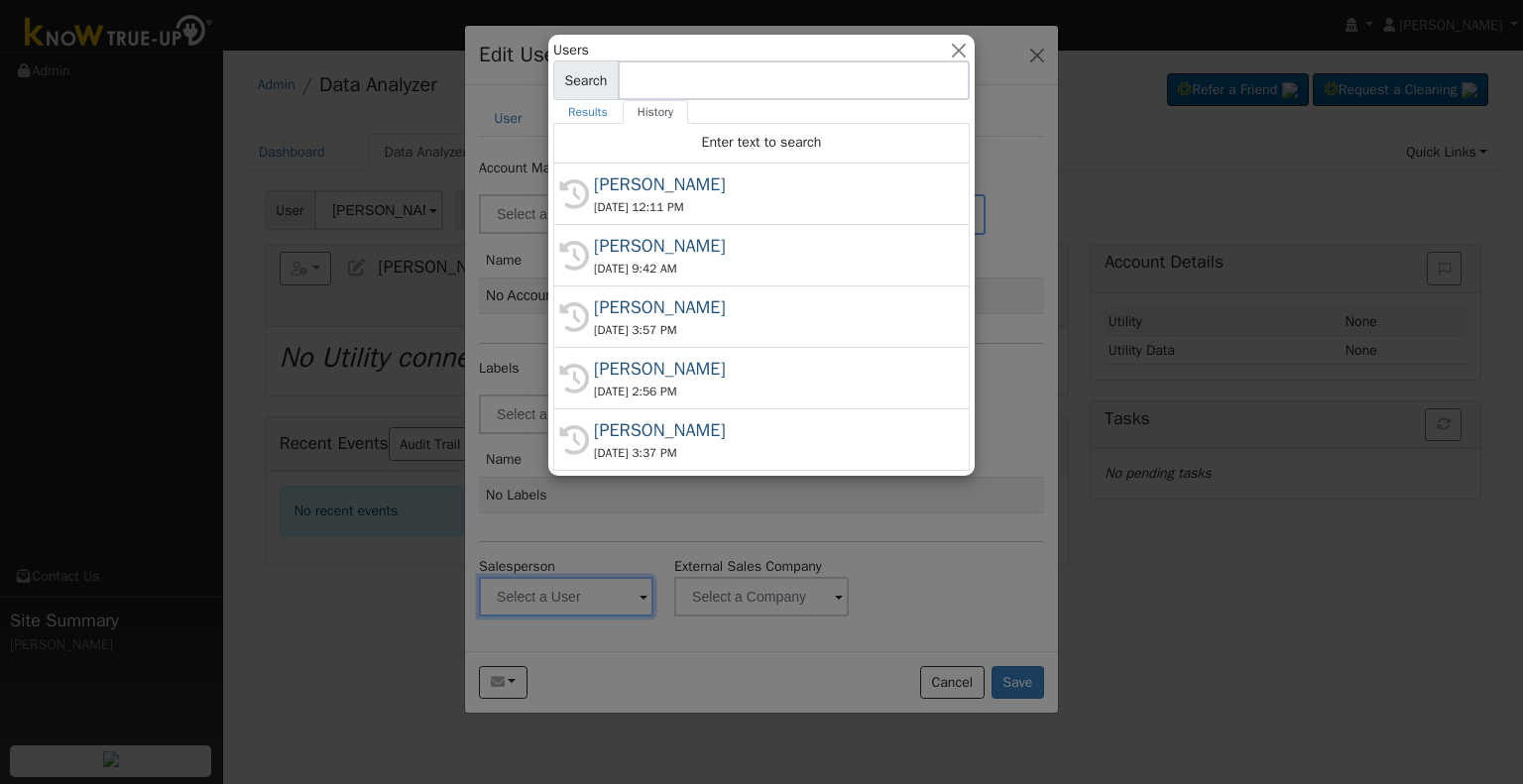 click at bounding box center [762, 392] 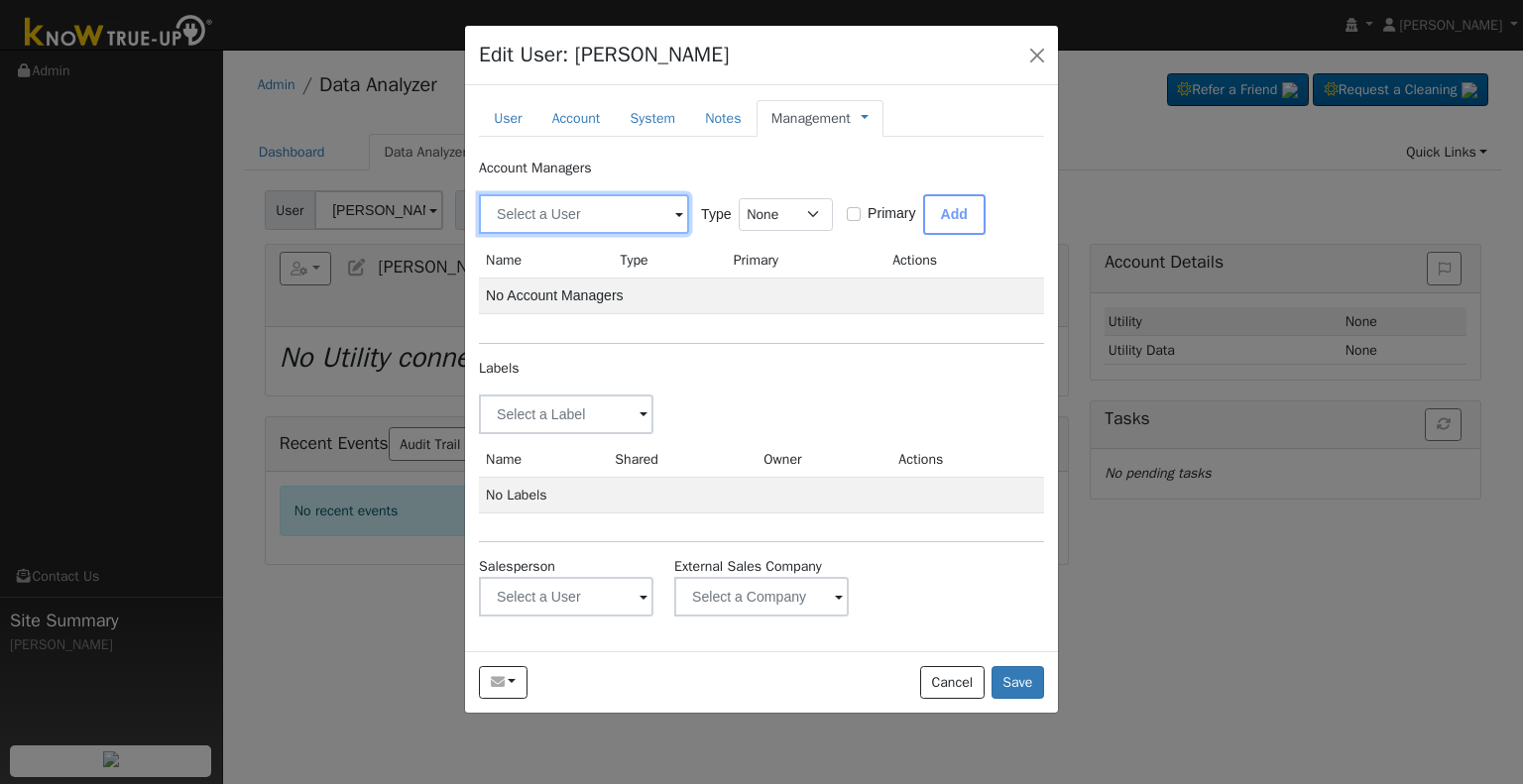 click at bounding box center (584, 214) 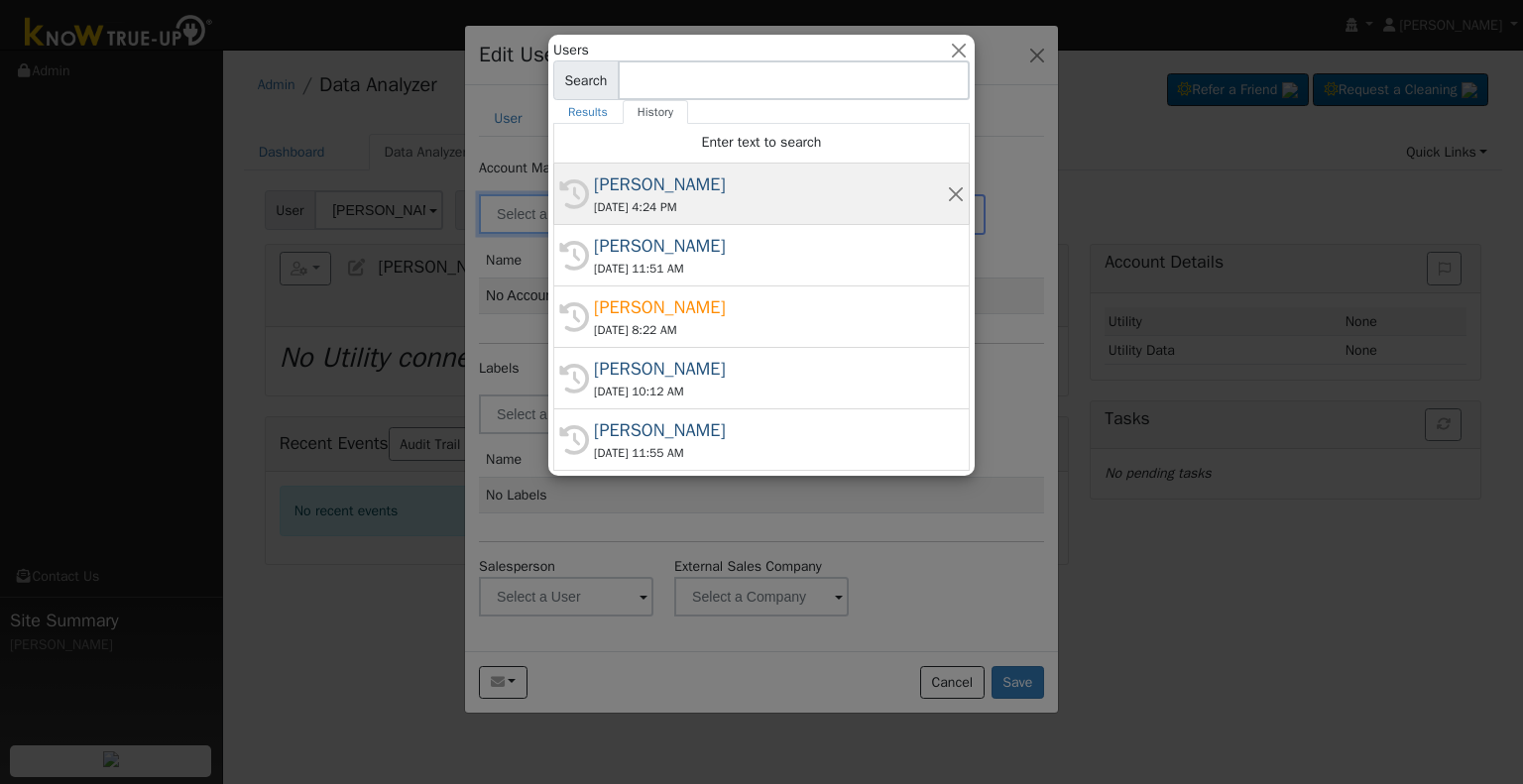 click on "Chuck Rowland" at bounding box center [770, 184] 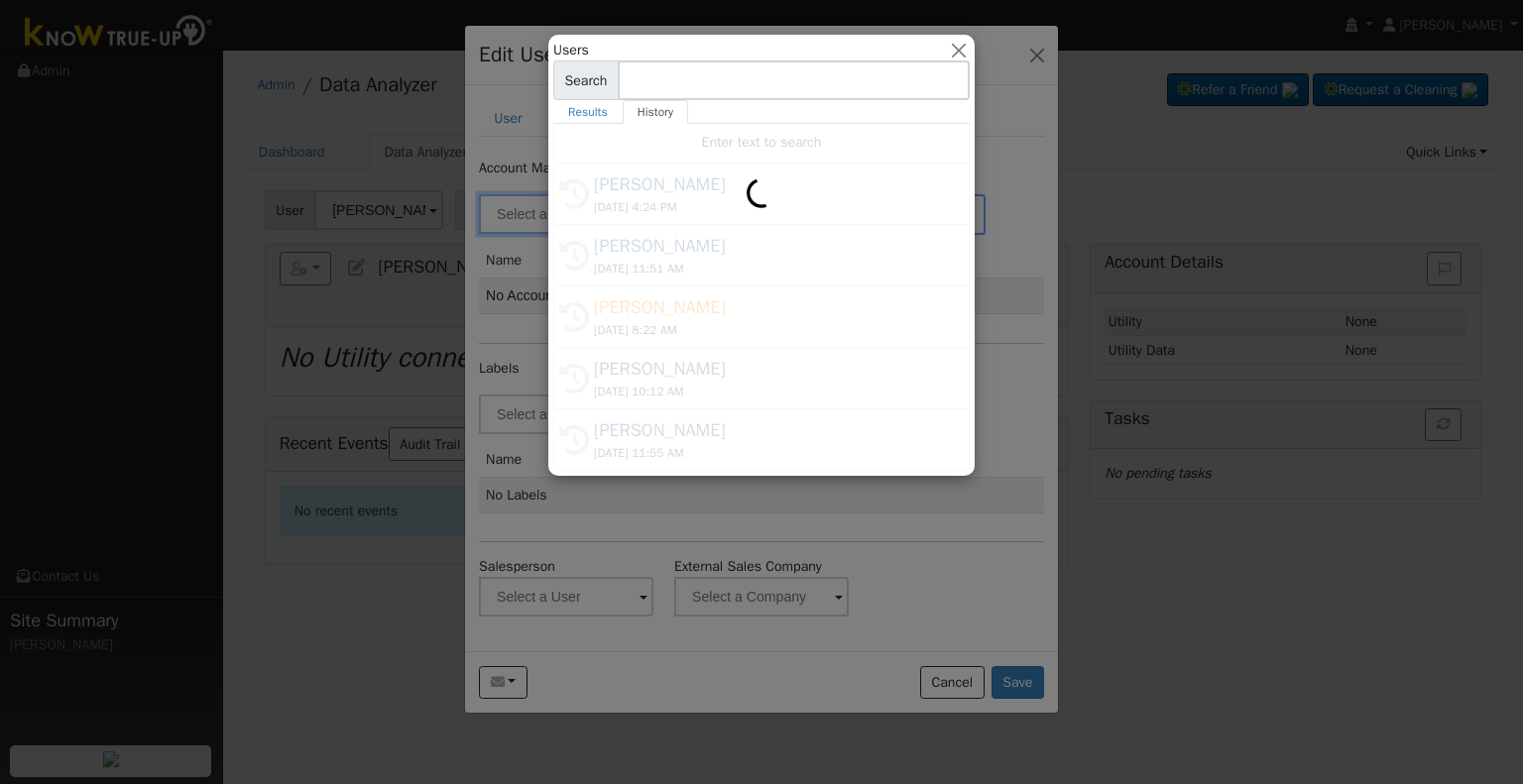 type on "Chuck Rowland" 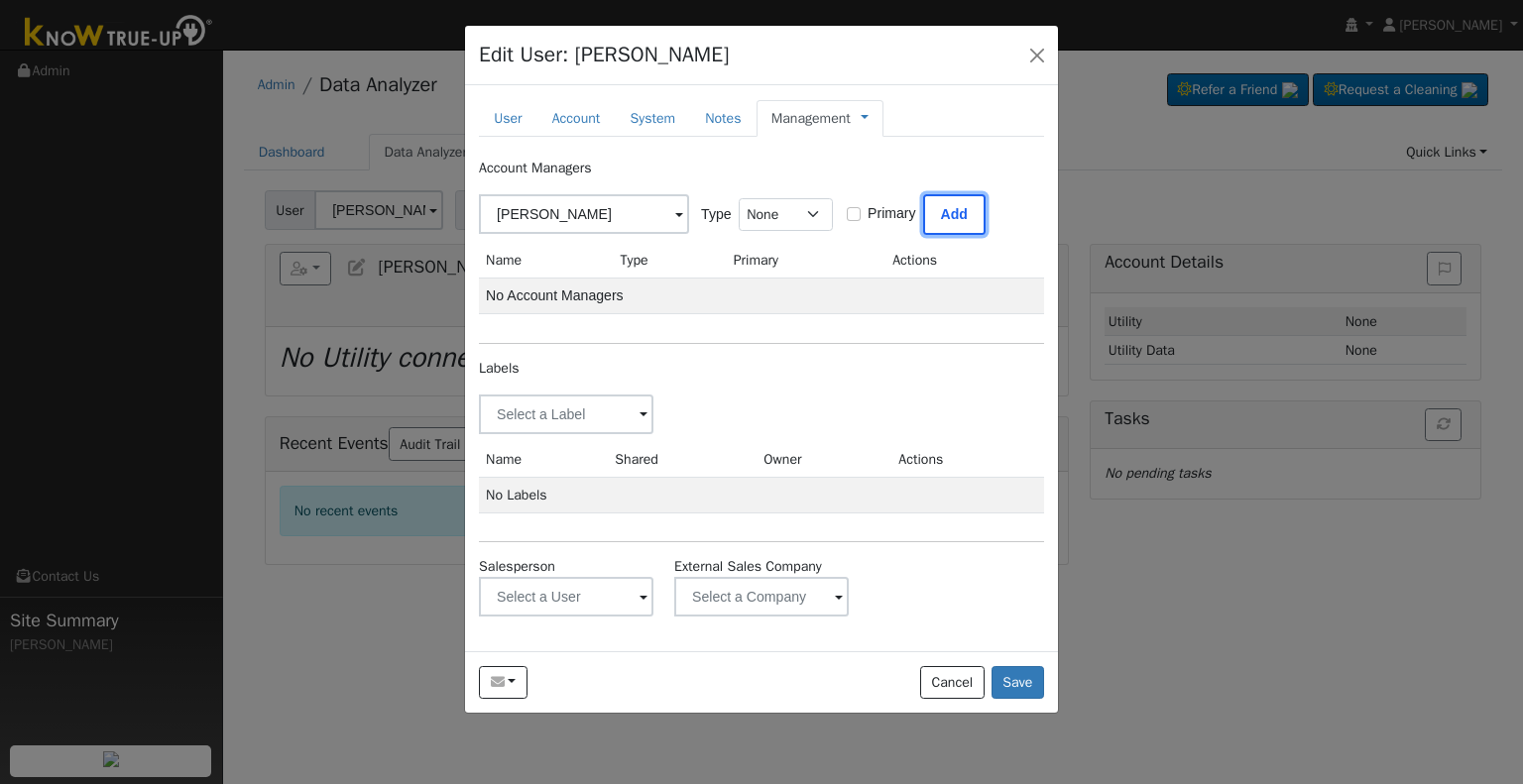 click on "Add" at bounding box center [954, 214] 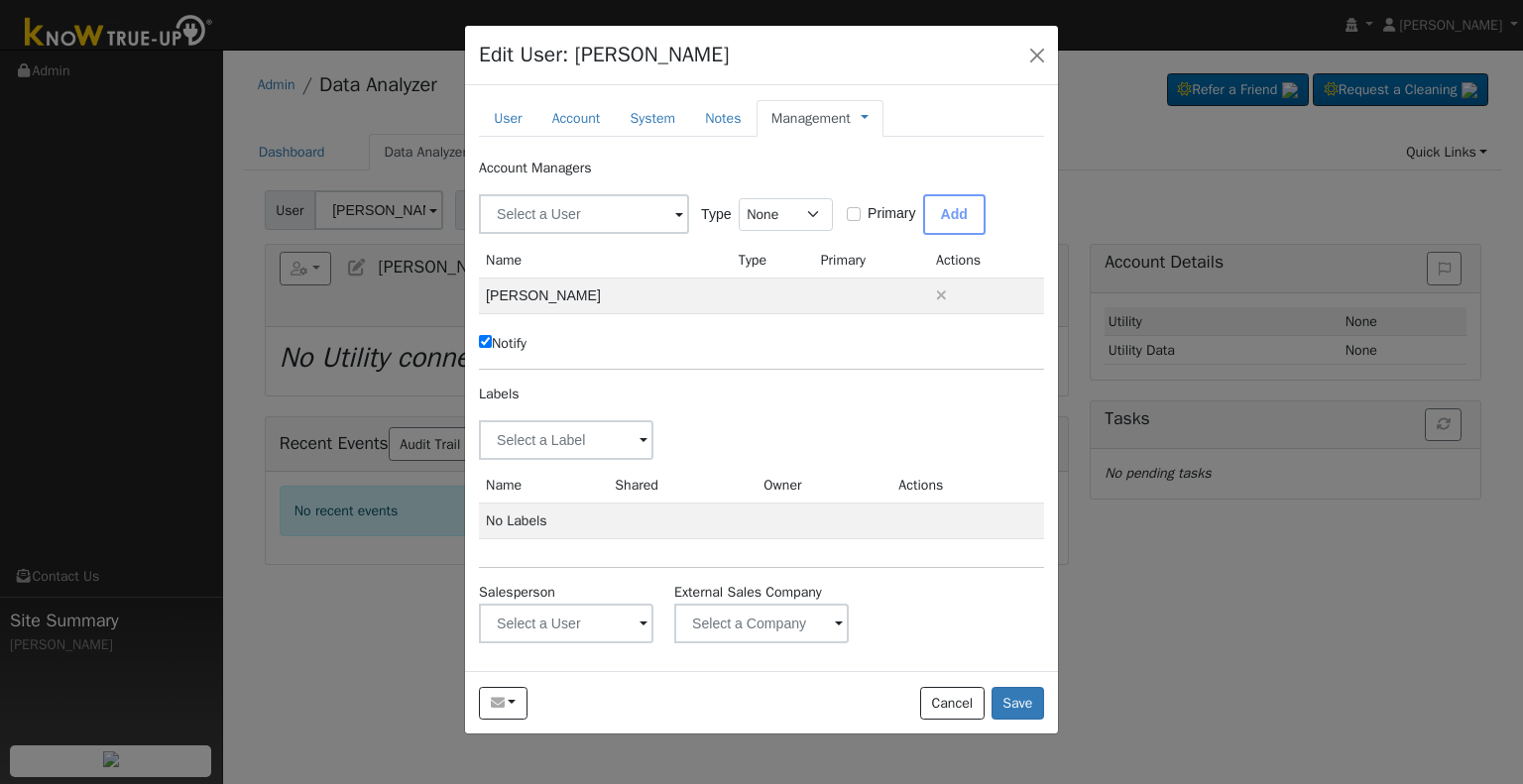 click on "Notify" at bounding box center [503, 343] 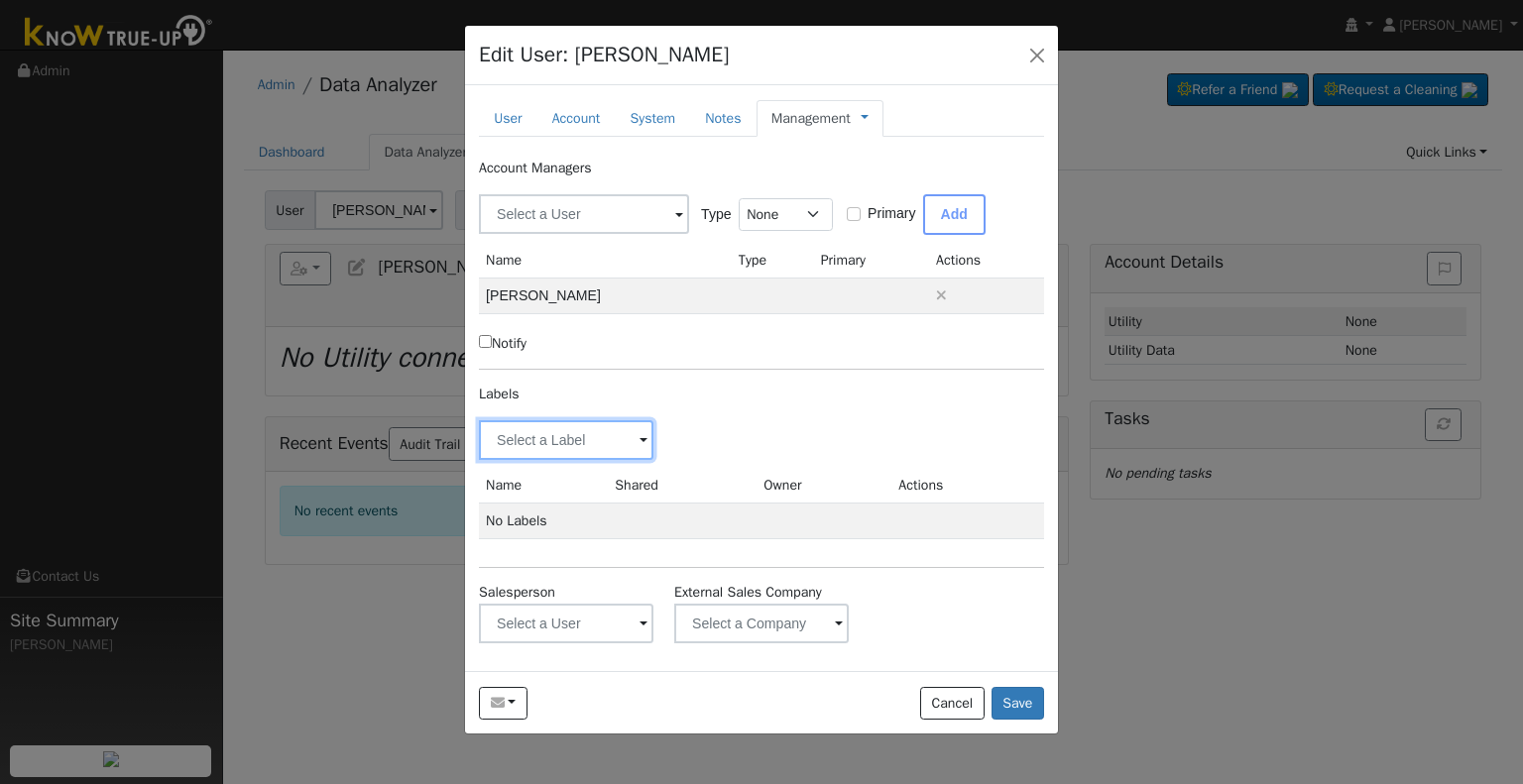 click at bounding box center [566, 440] 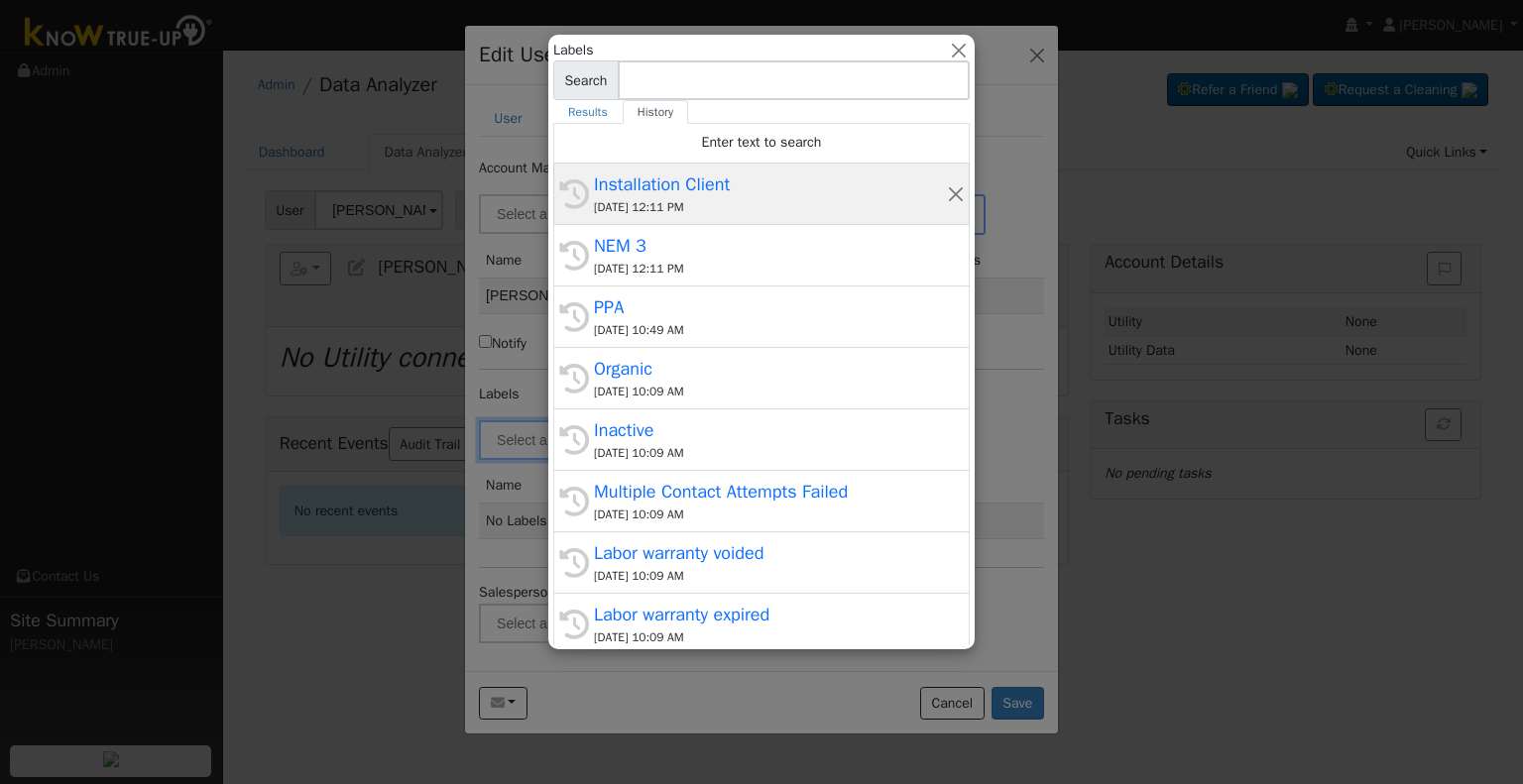 click on "07/10/2025 12:11 PM" at bounding box center [770, 207] 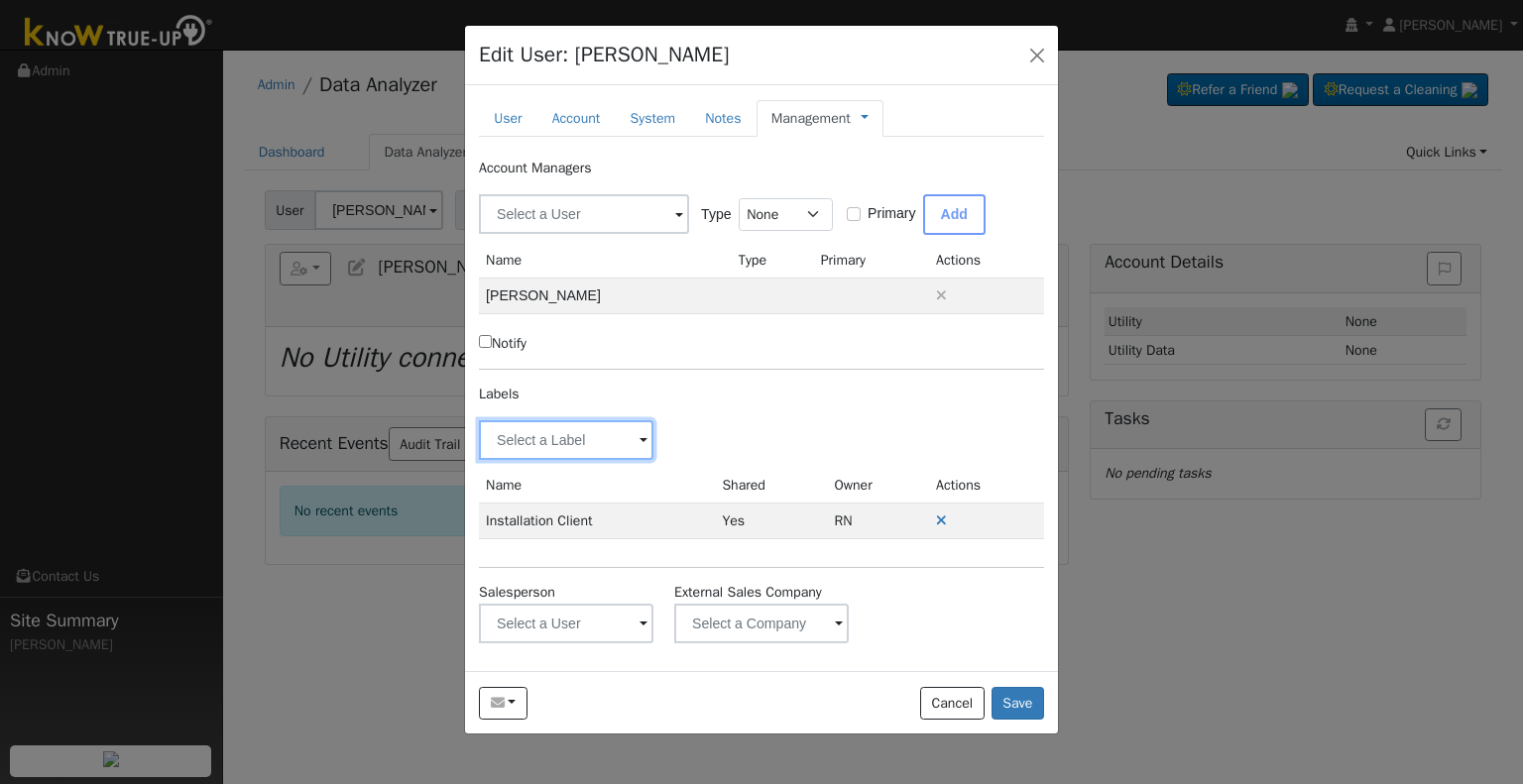 click at bounding box center (566, 440) 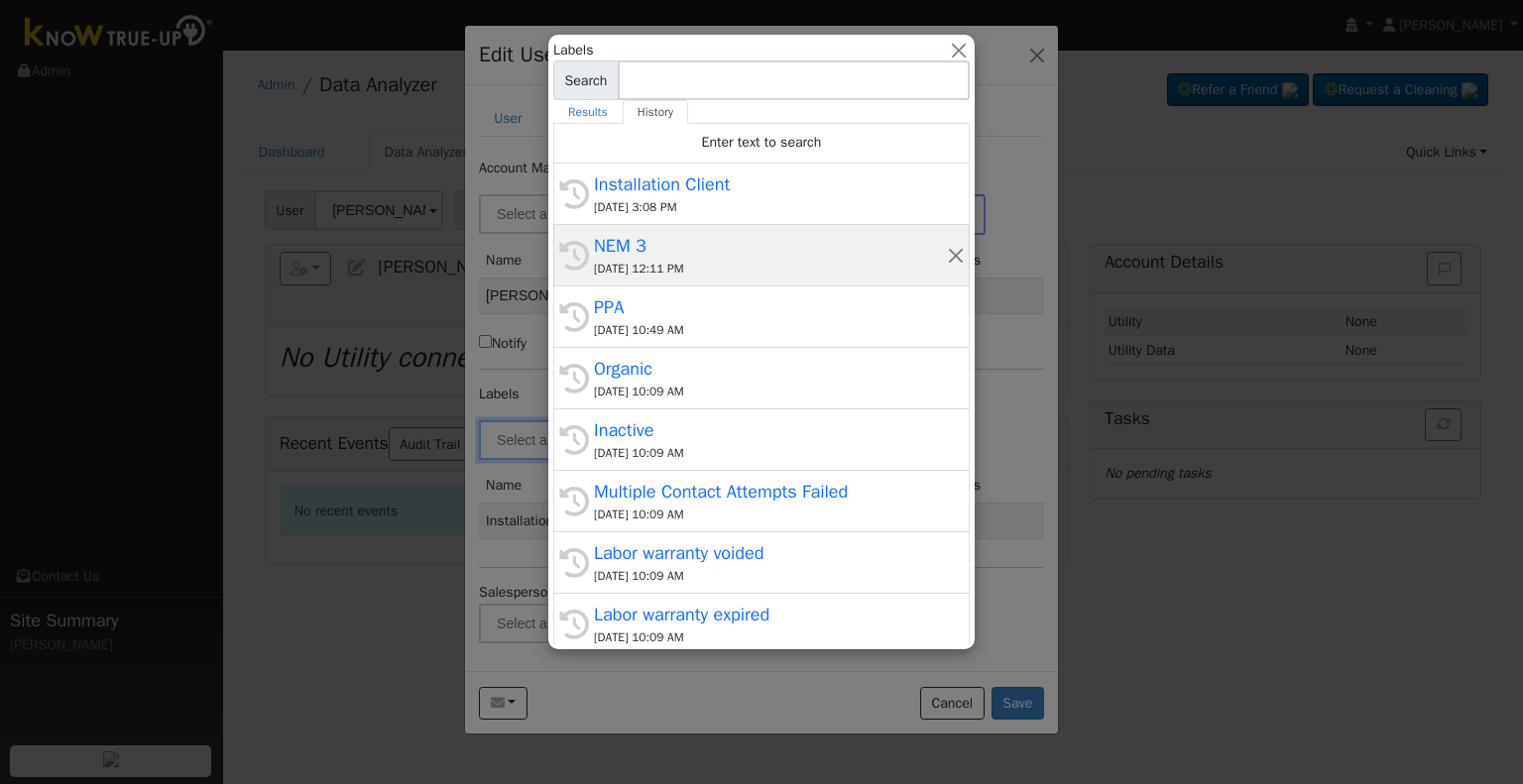 click on "NEM 3" at bounding box center (770, 246) 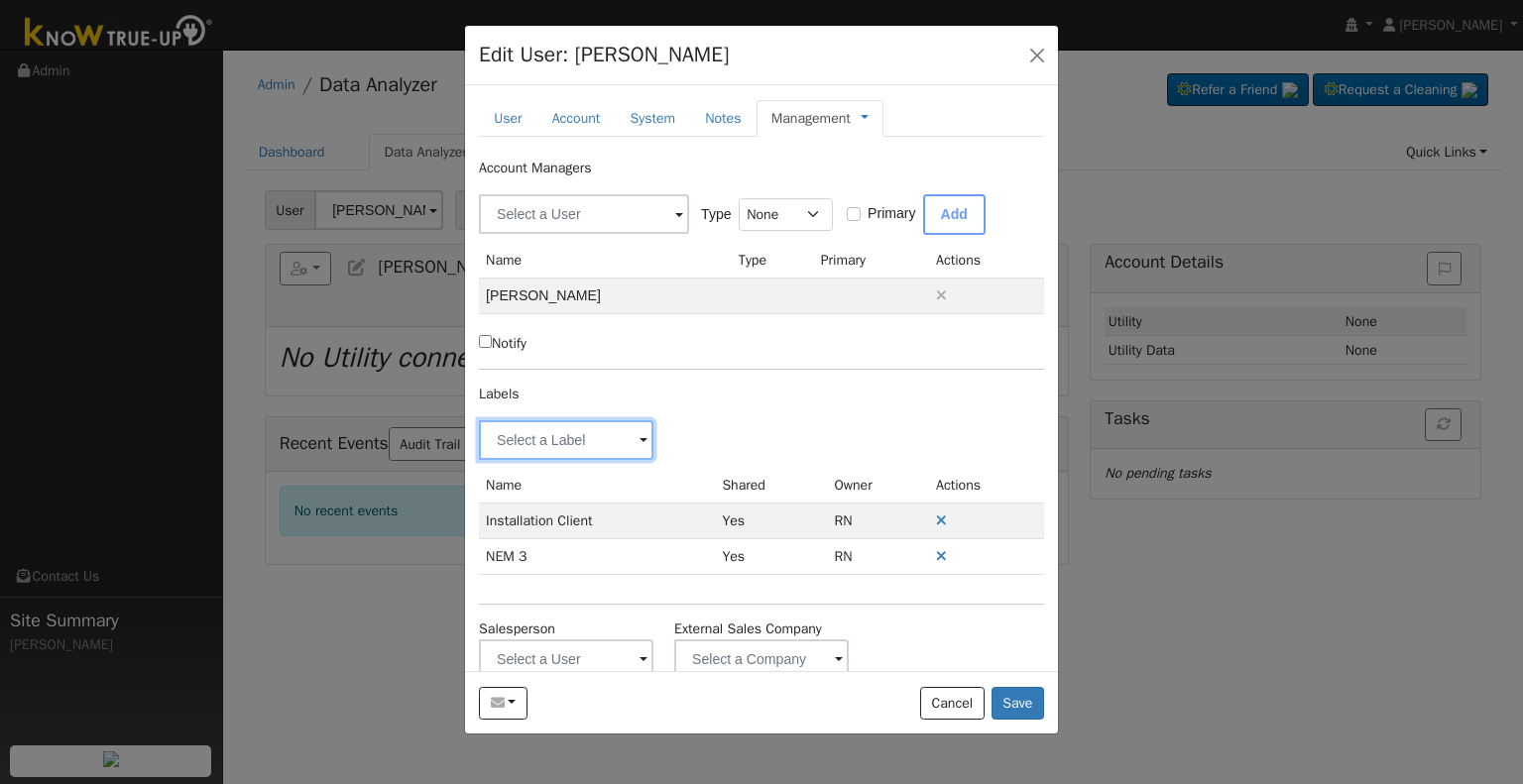 click at bounding box center (566, 440) 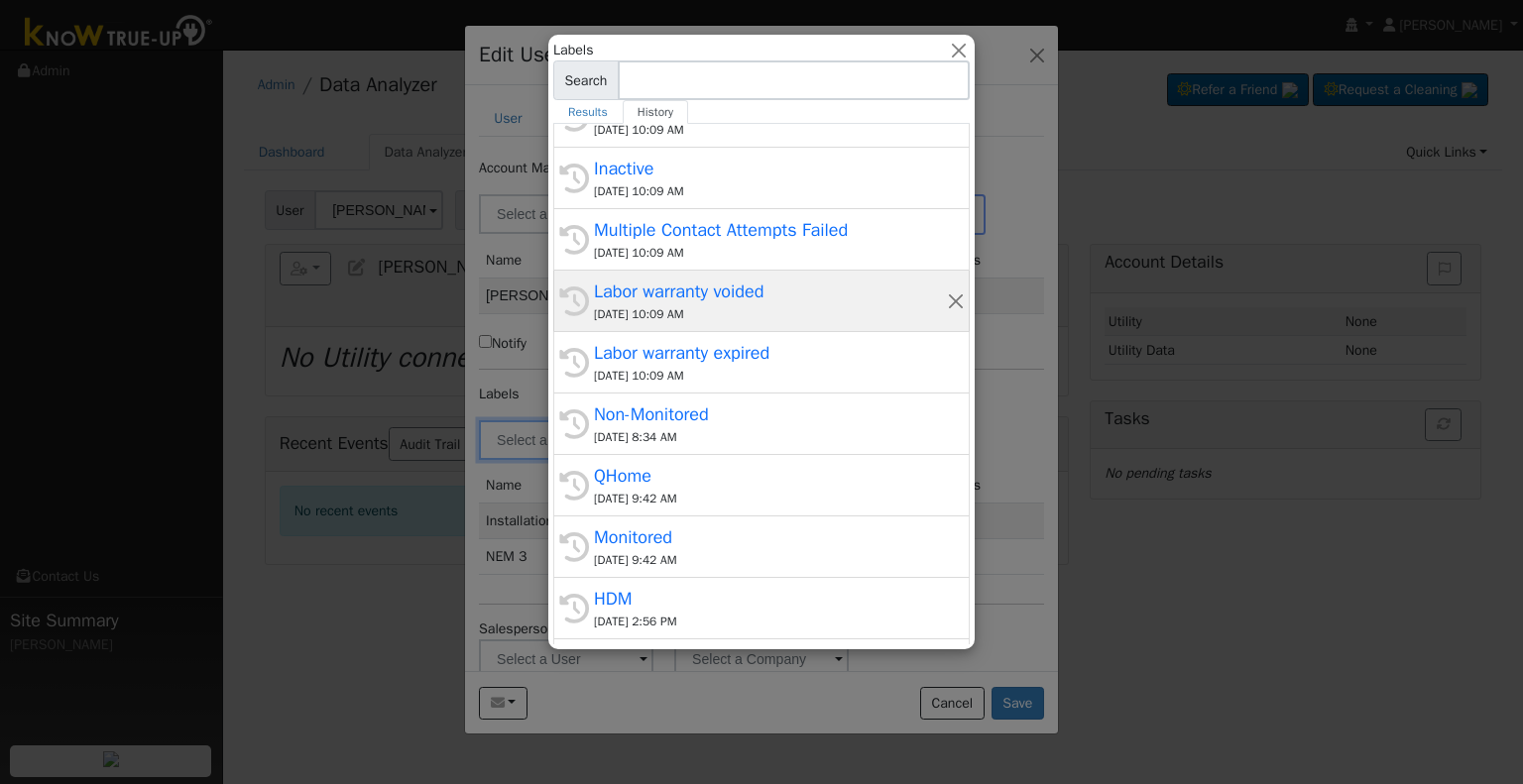 scroll, scrollTop: 297, scrollLeft: 0, axis: vertical 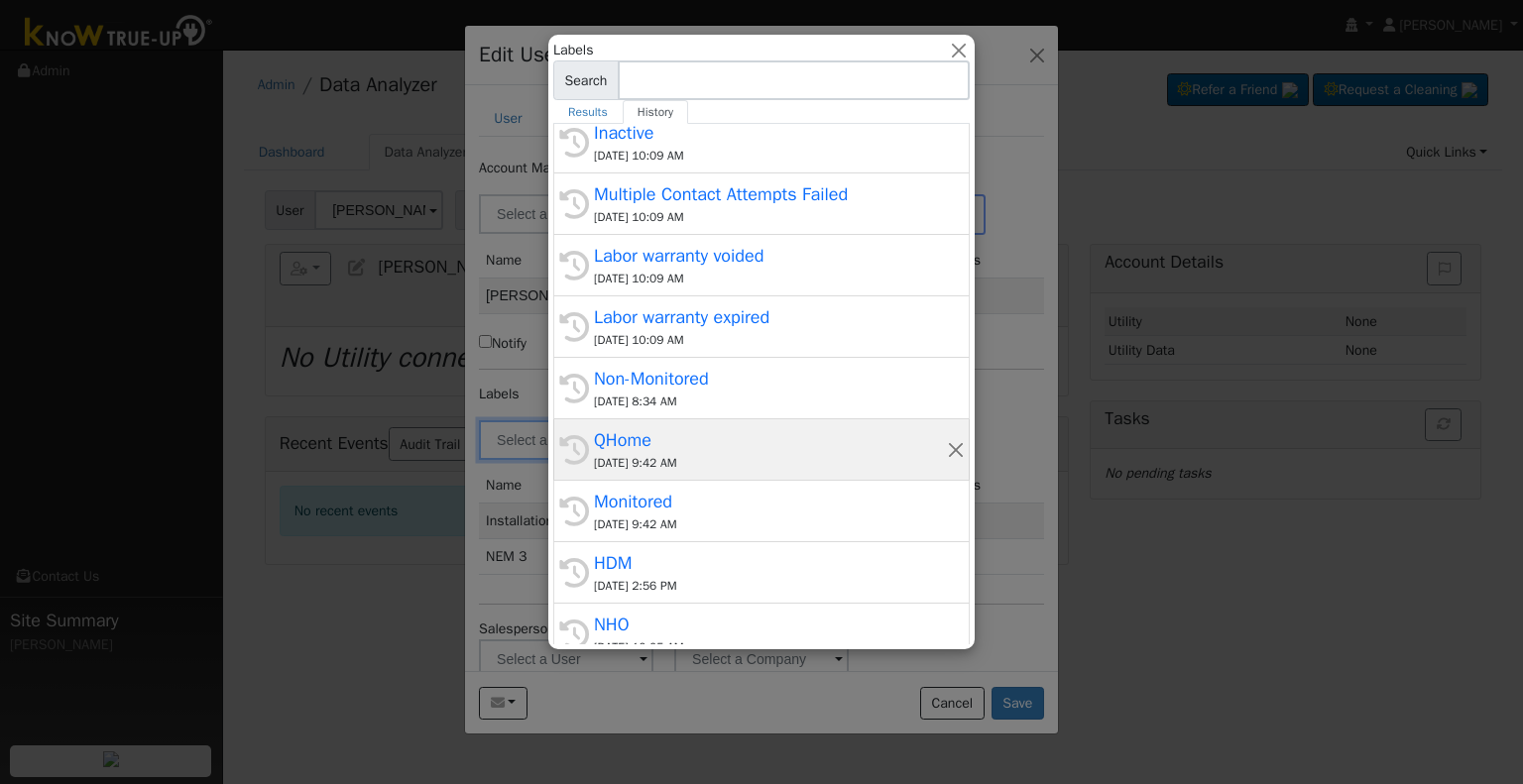 click on "QHome" at bounding box center [770, 440] 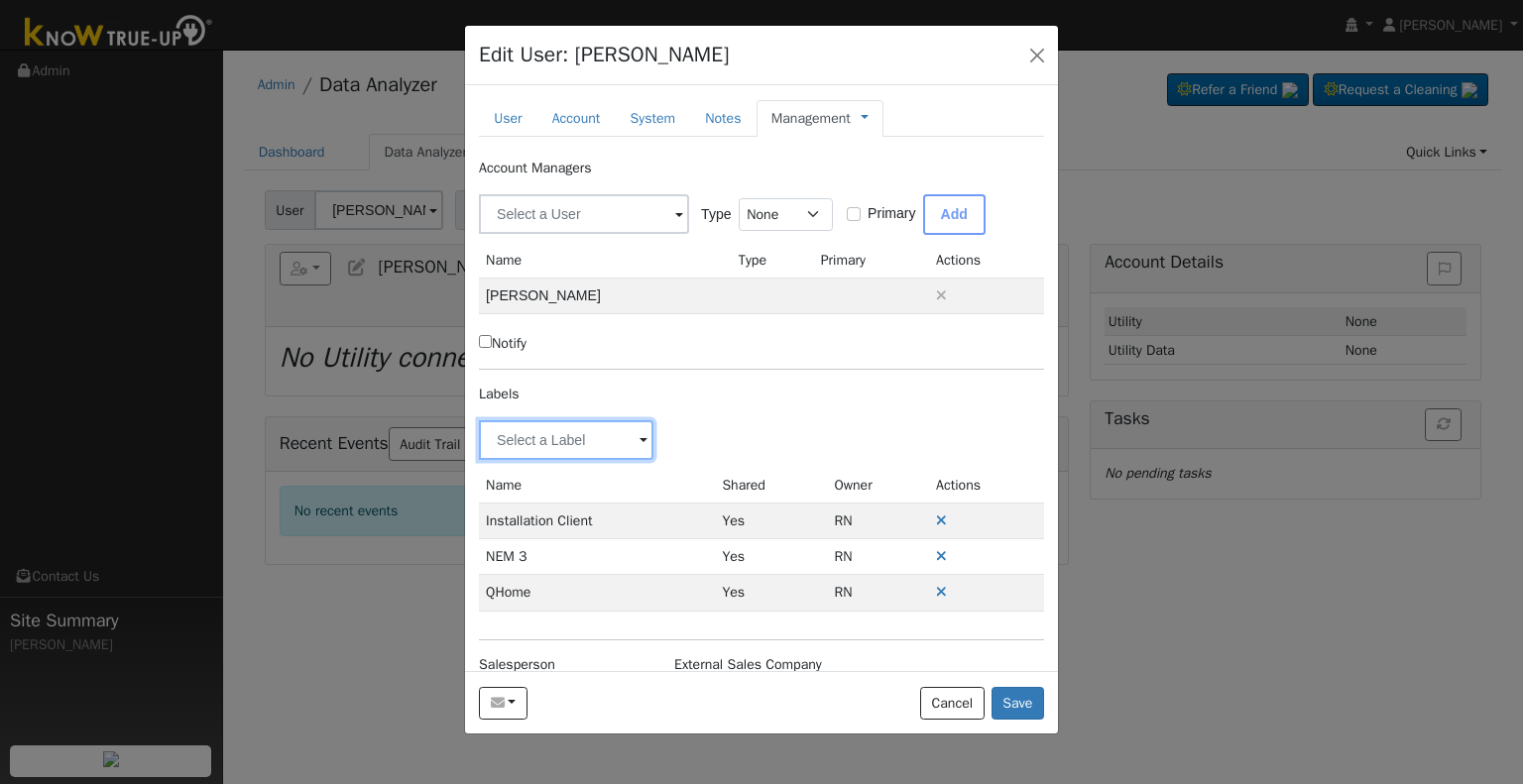 click at bounding box center (566, 440) 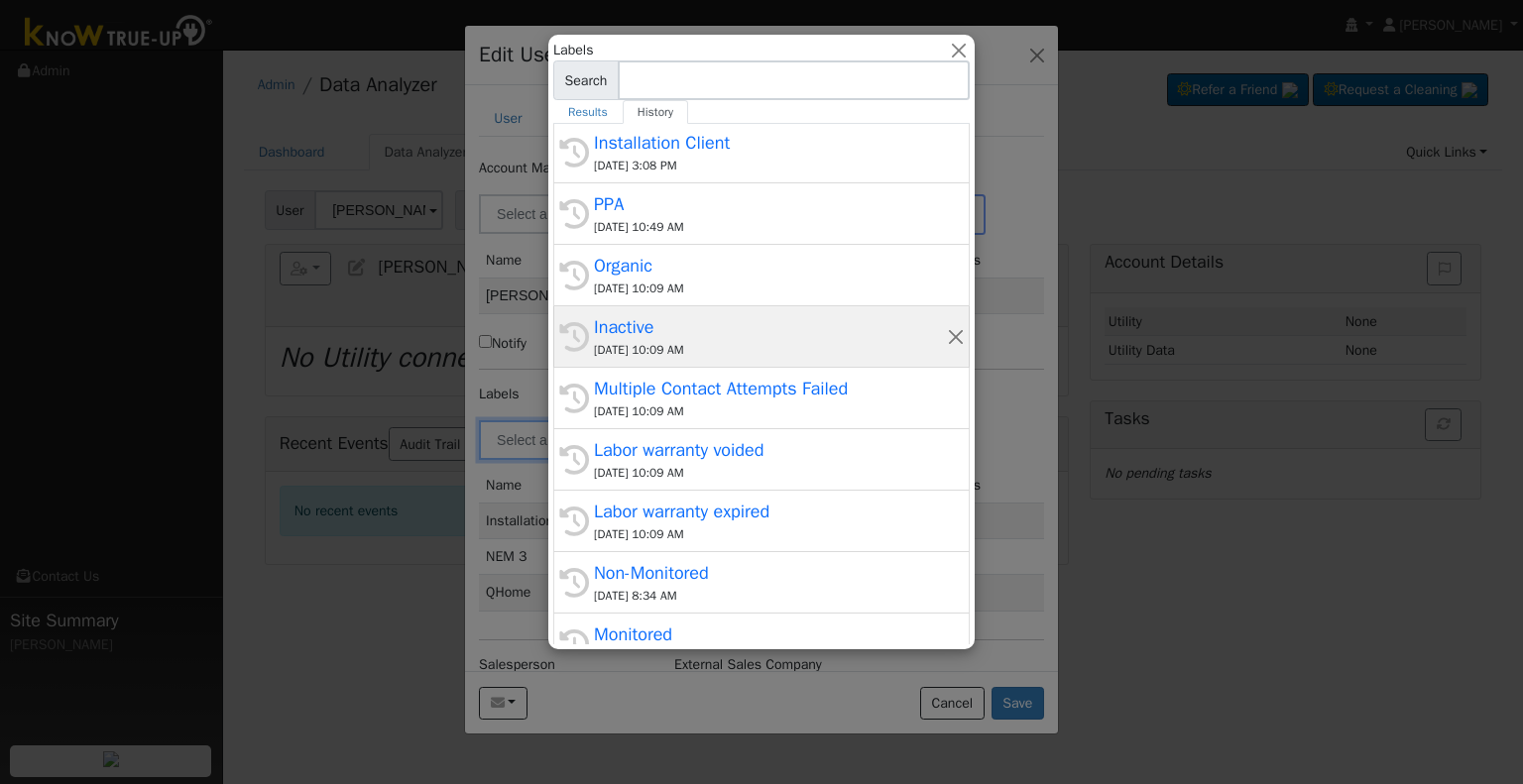 scroll, scrollTop: 437, scrollLeft: 0, axis: vertical 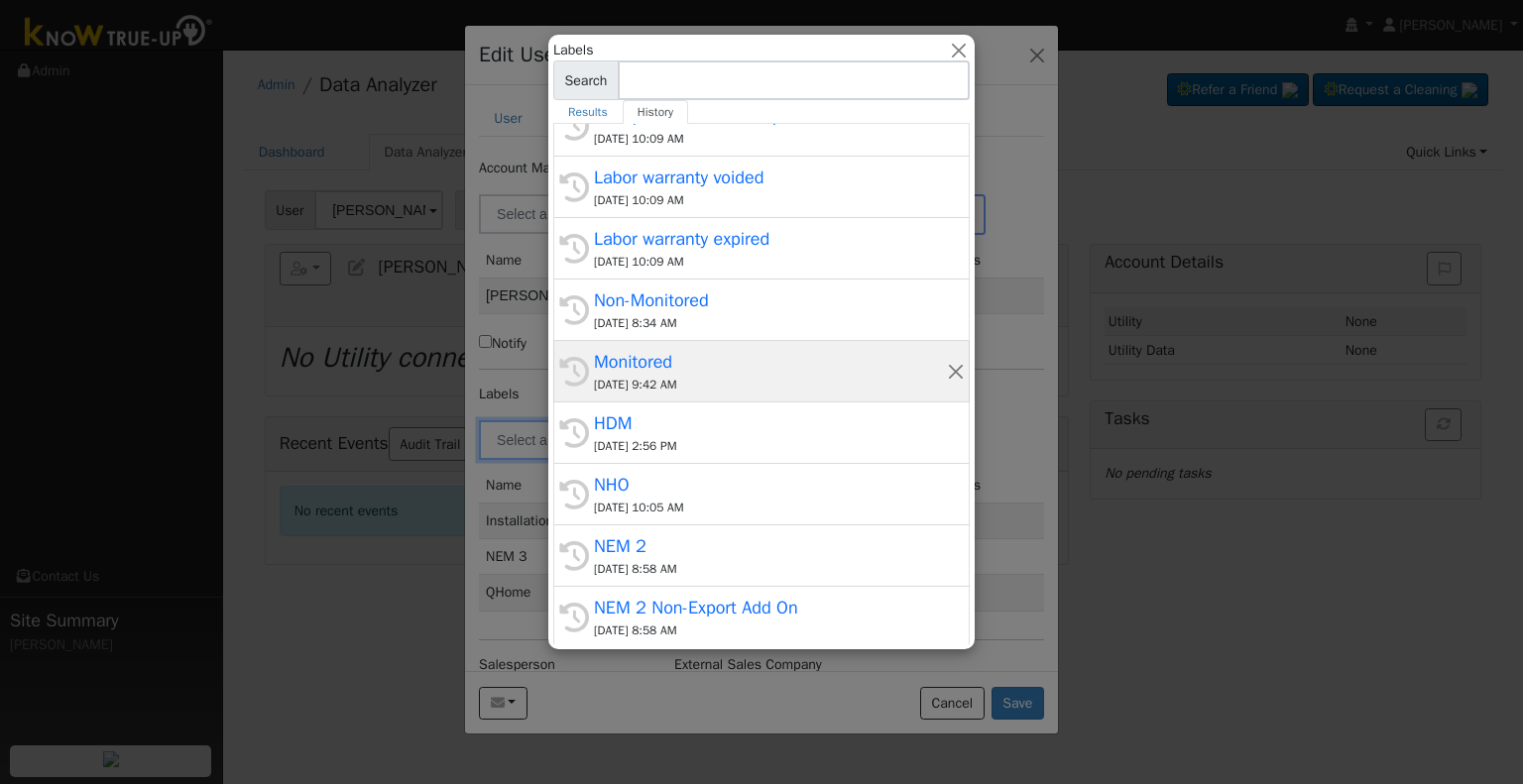 click on "History Monitored 07/09/2025 9:42 AM" 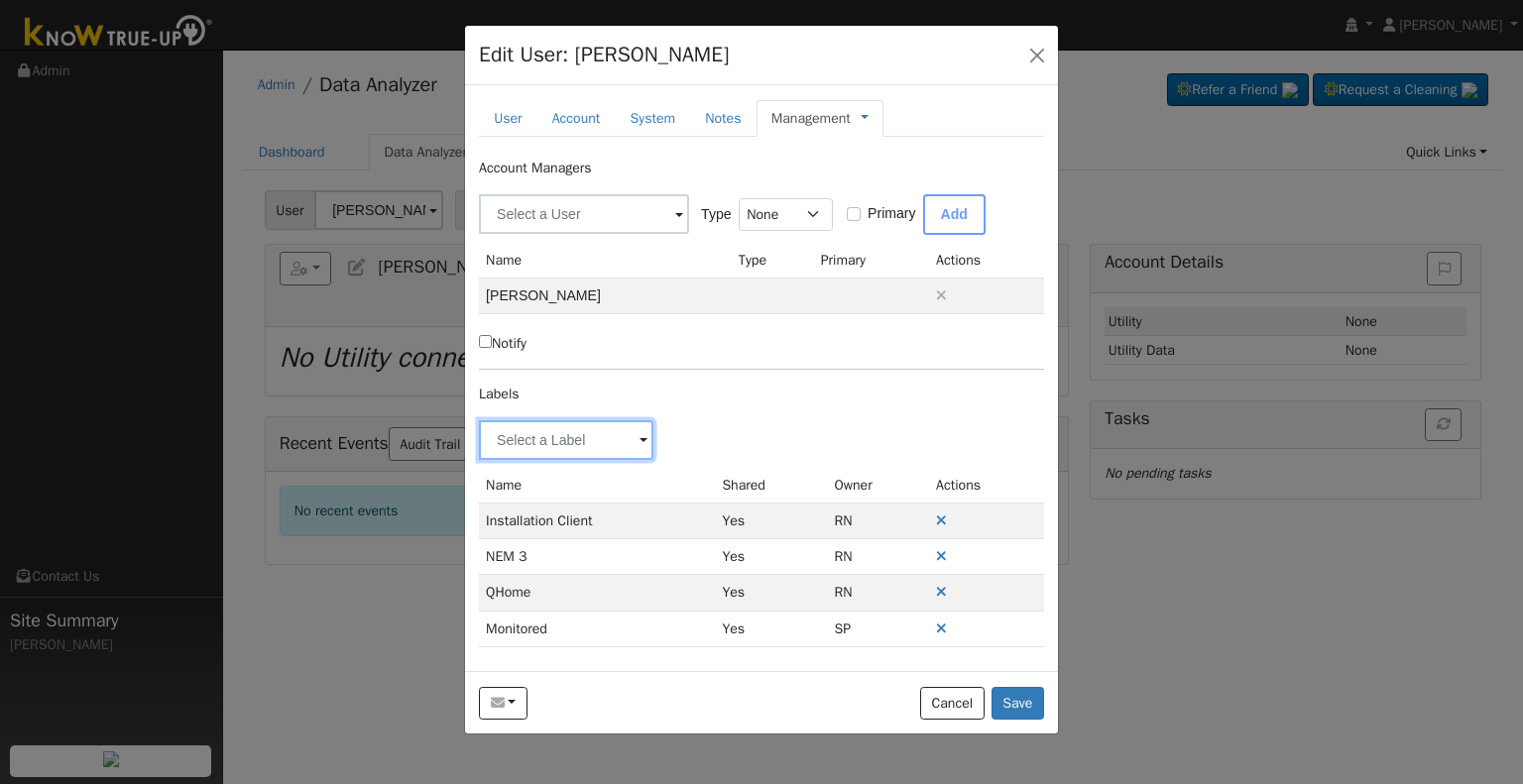 click at bounding box center [566, 440] 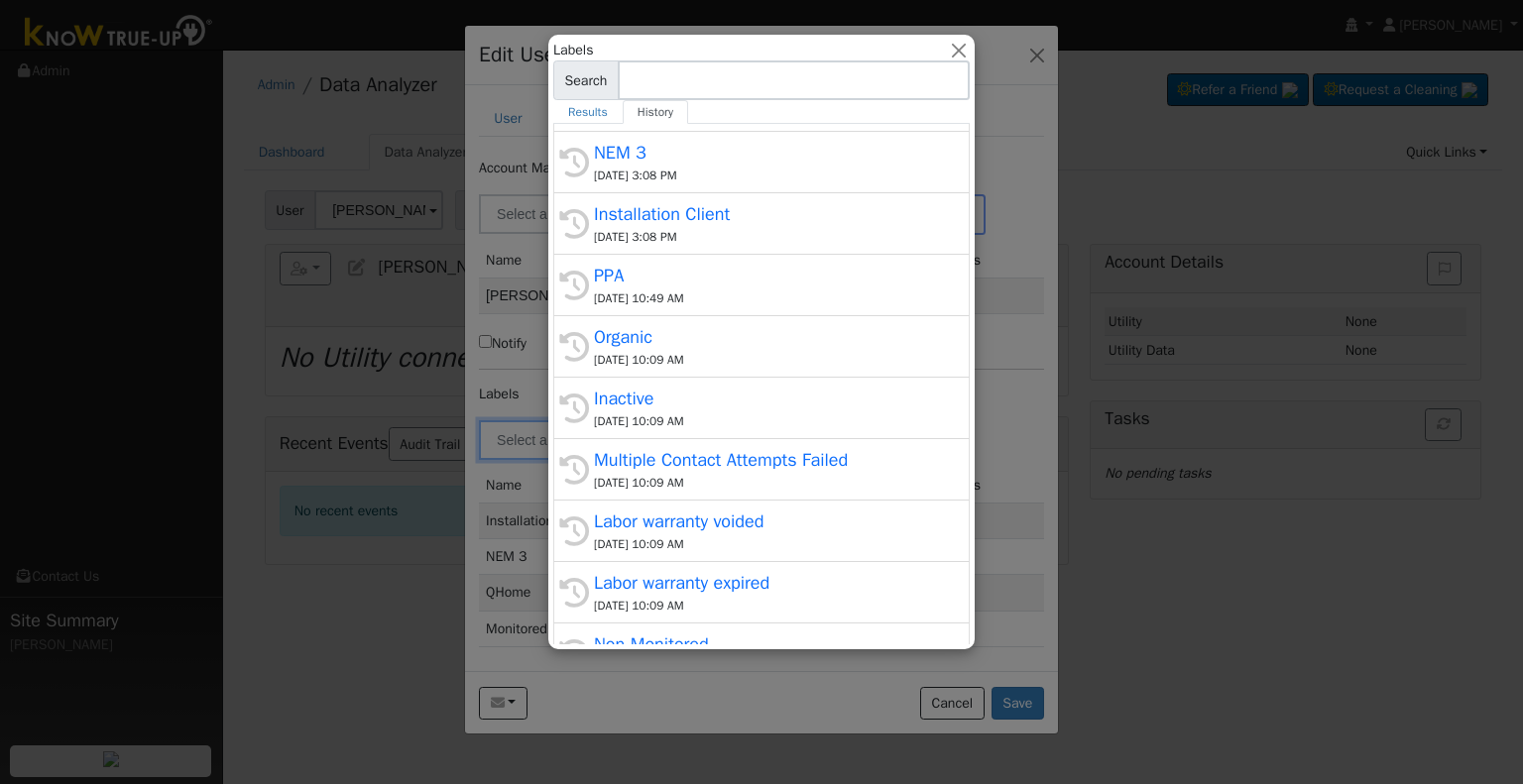 scroll, scrollTop: 437, scrollLeft: 0, axis: vertical 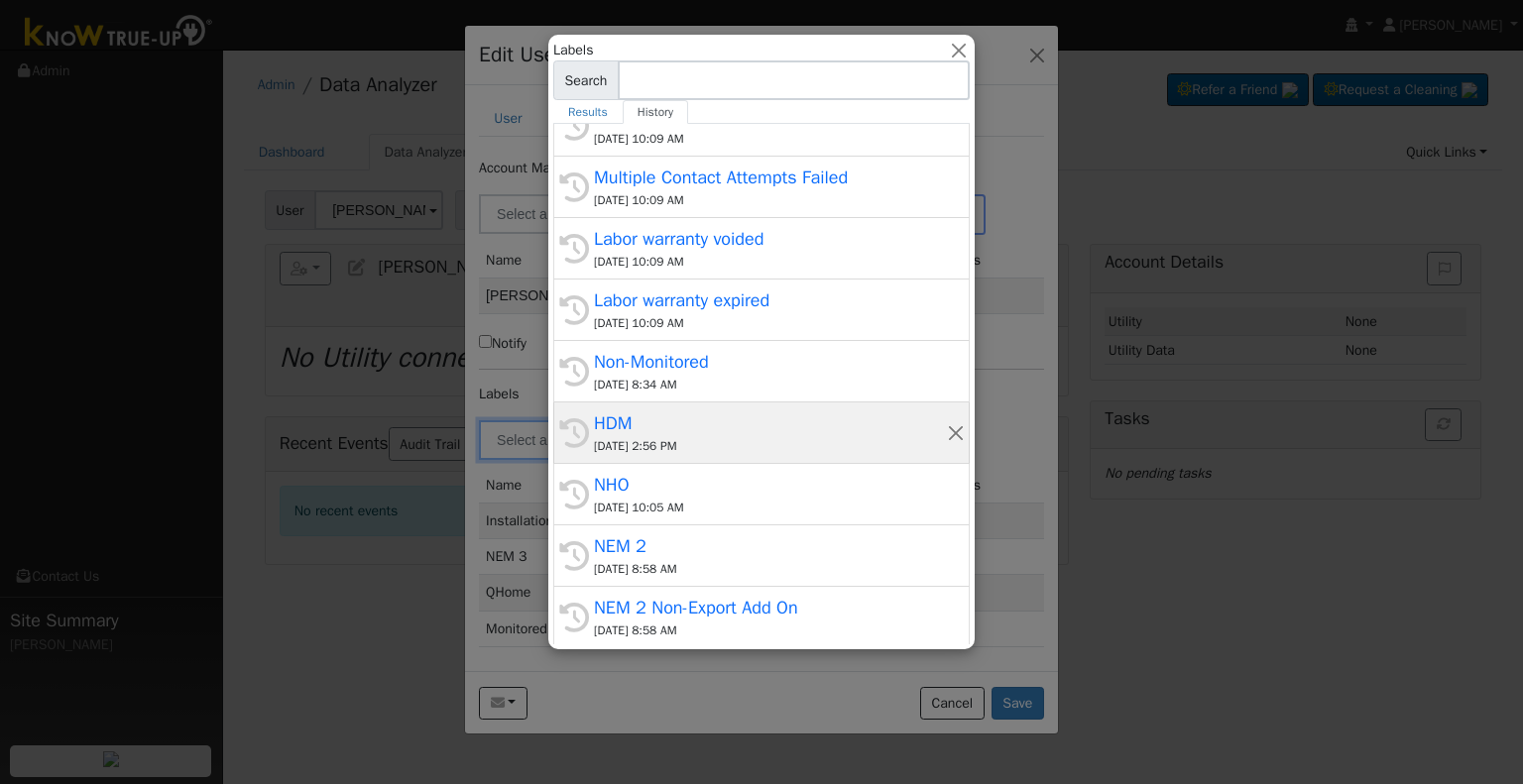 click on "HDM" at bounding box center (770, 423) 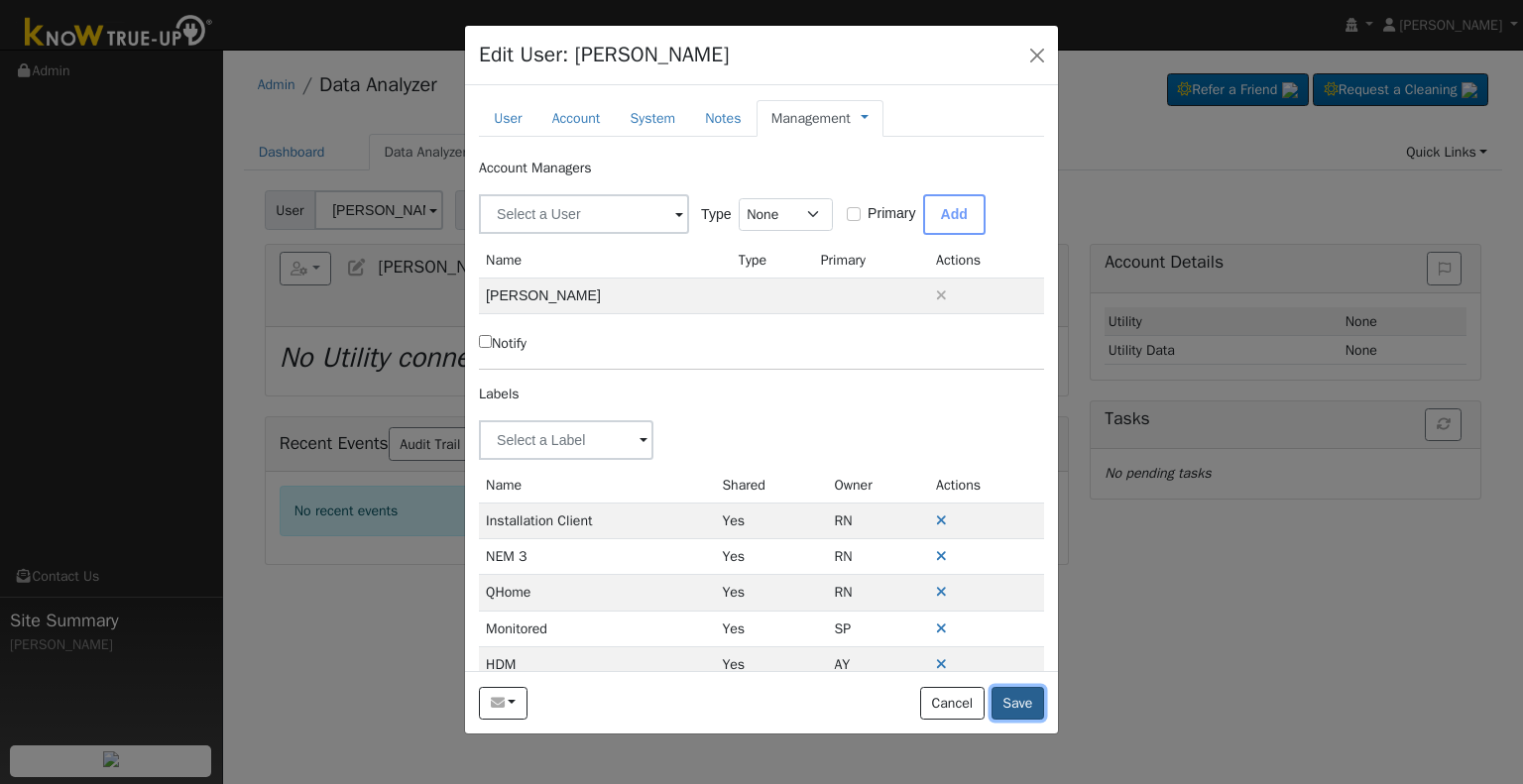 click on "Save" at bounding box center (1017, 704) 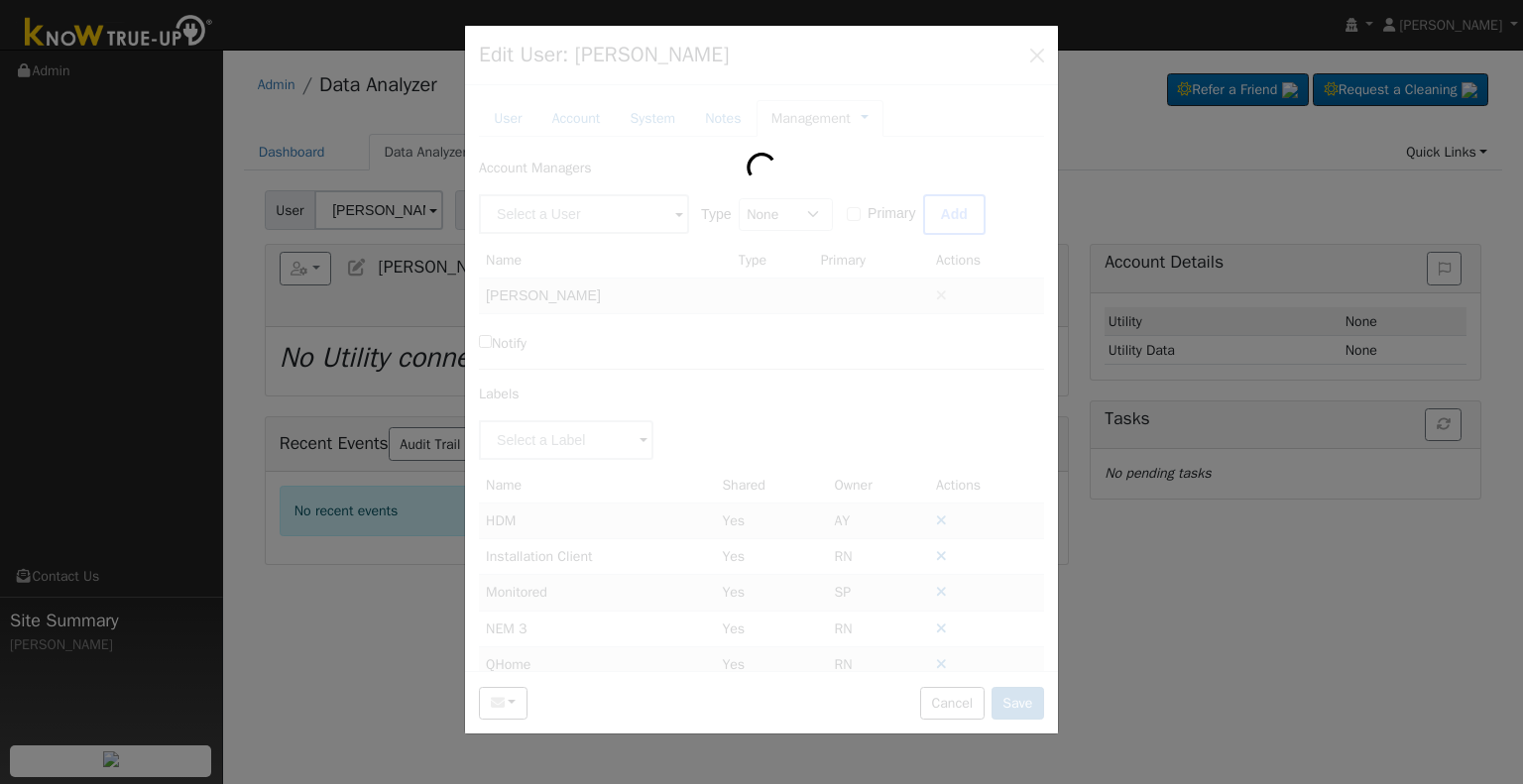 type on "[PERSON_NAME] & [PERSON_NAME]" 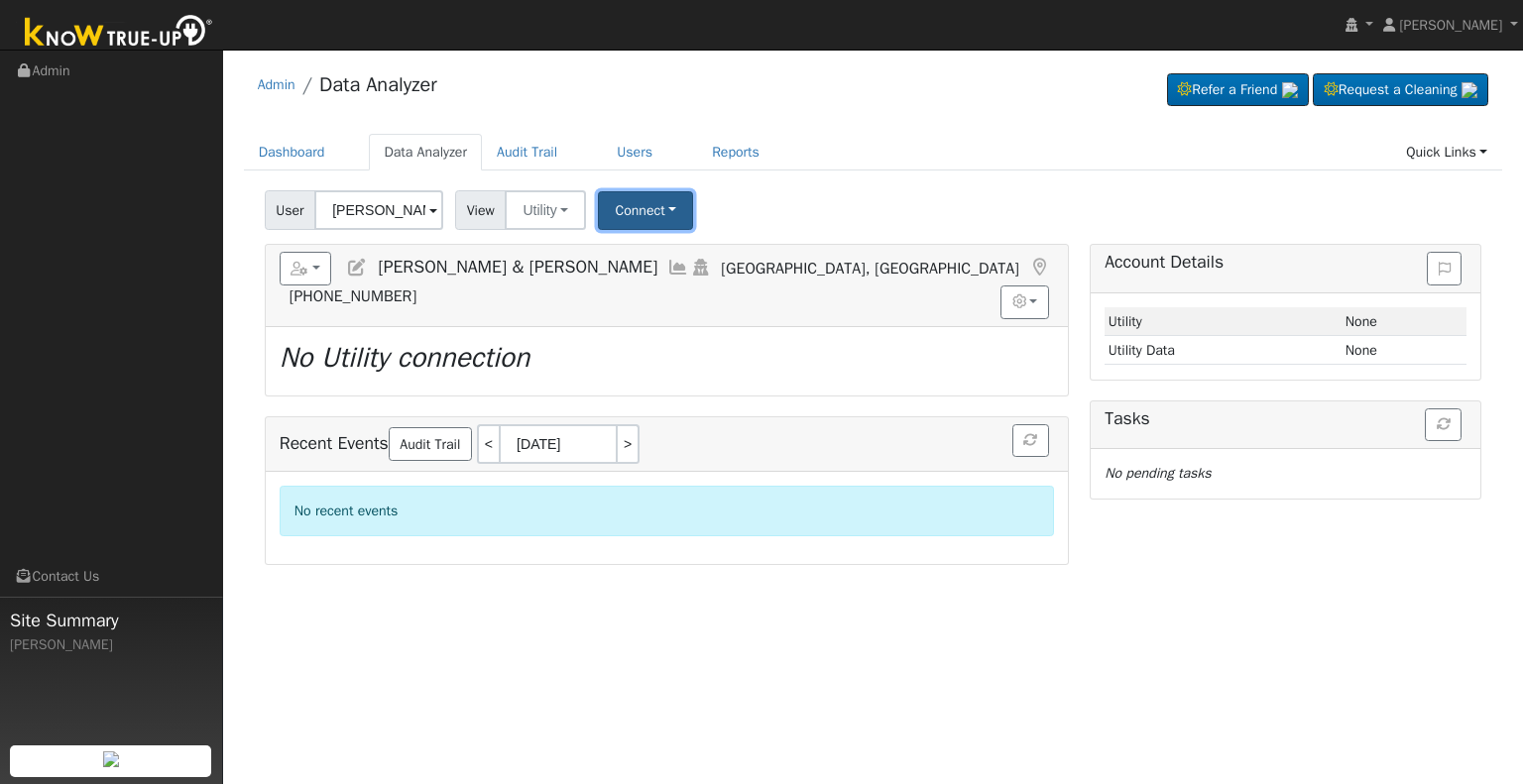 click on "Connect" at bounding box center (645, 210) 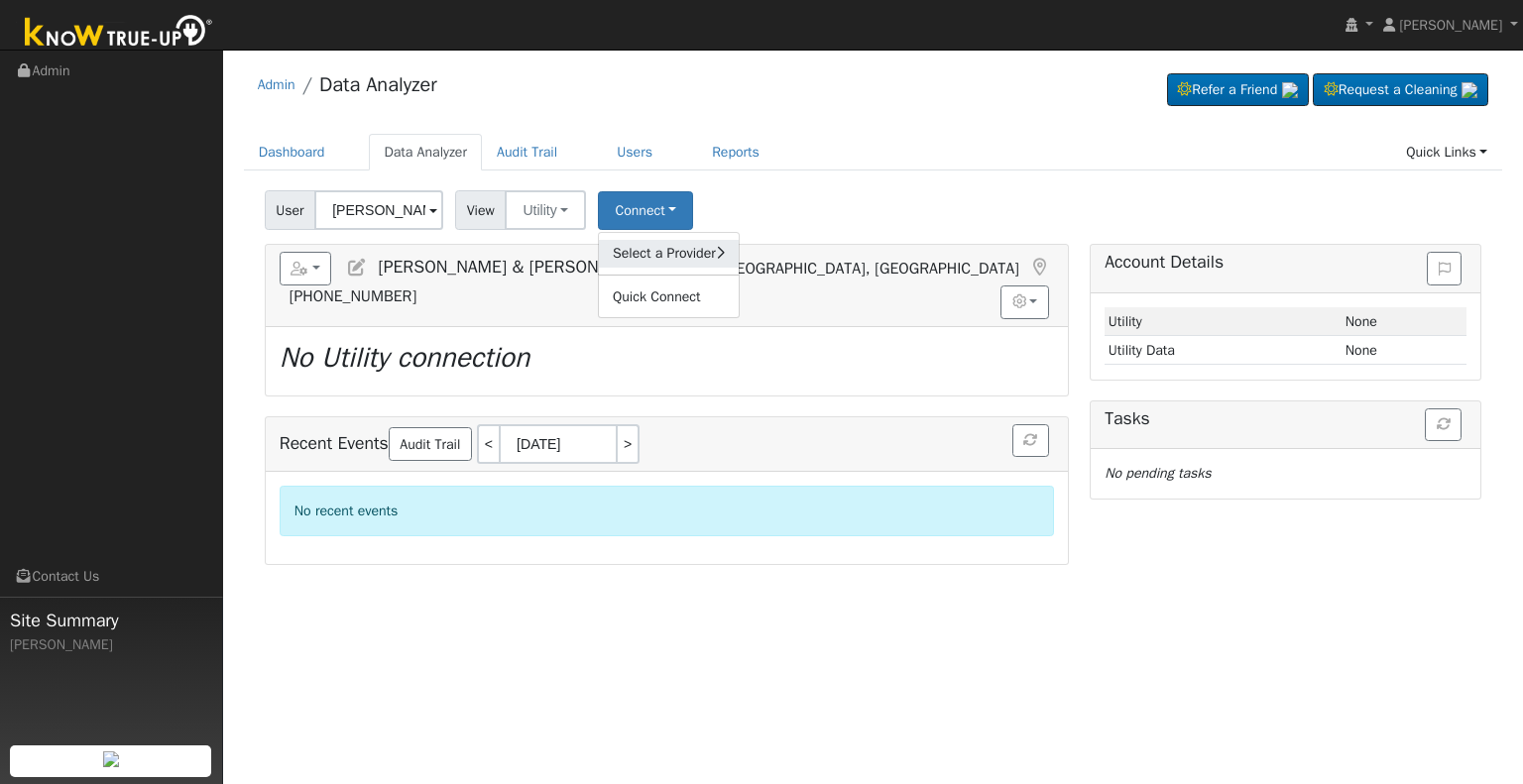 click on "Select a Provider" 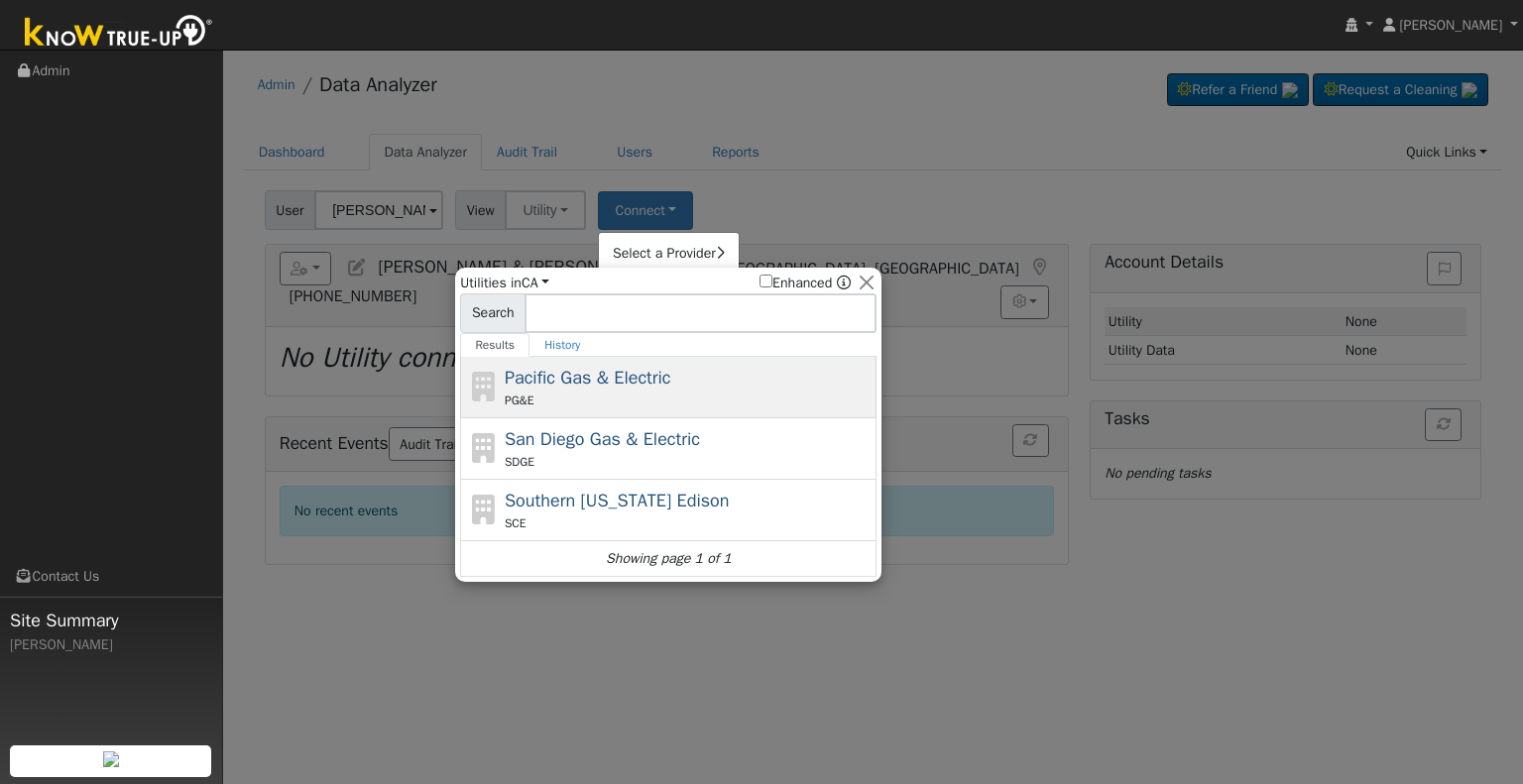 click on "Pacific Gas & Electric PG&E" at bounding box center (688, 387) 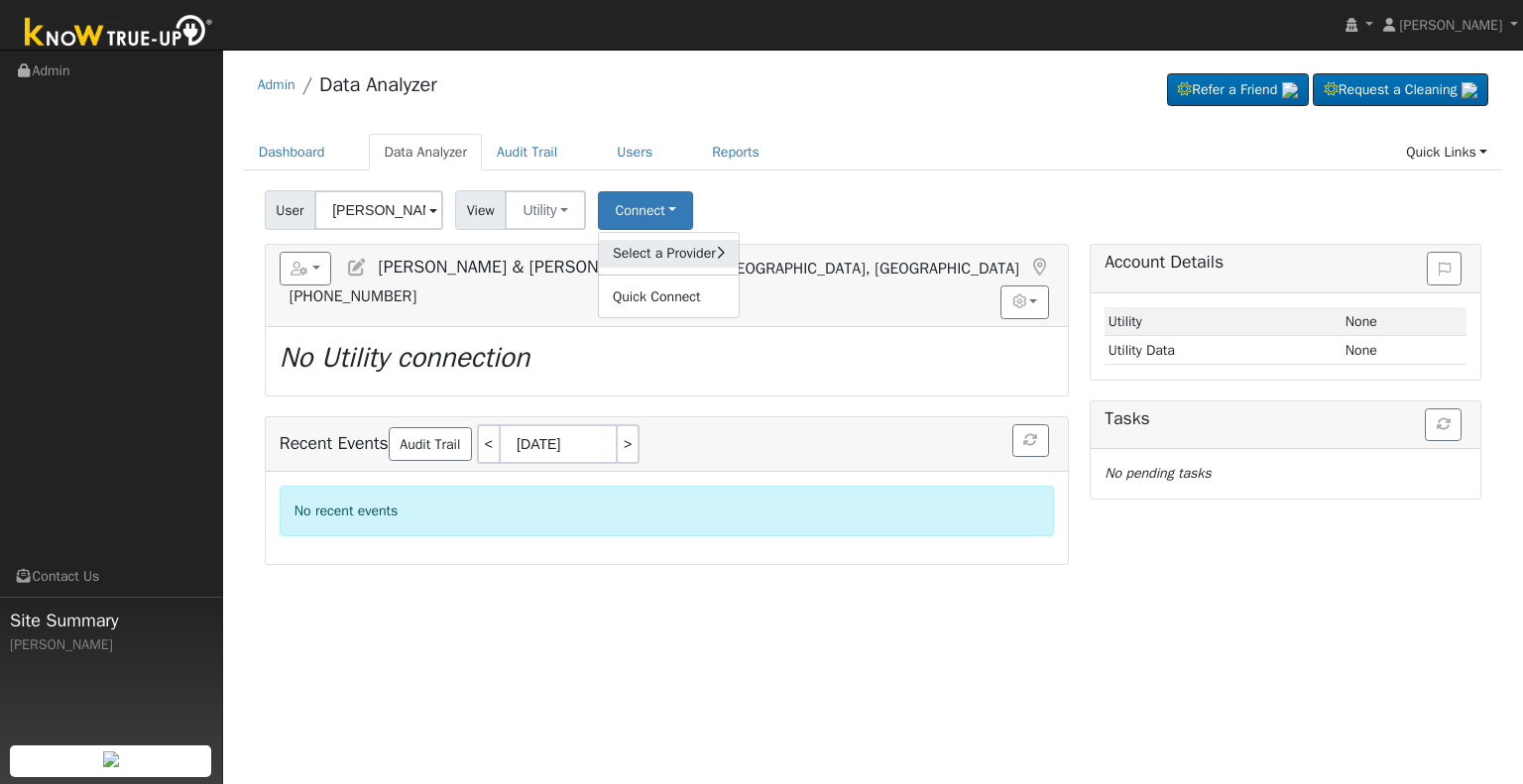 click on "Select a Provider" 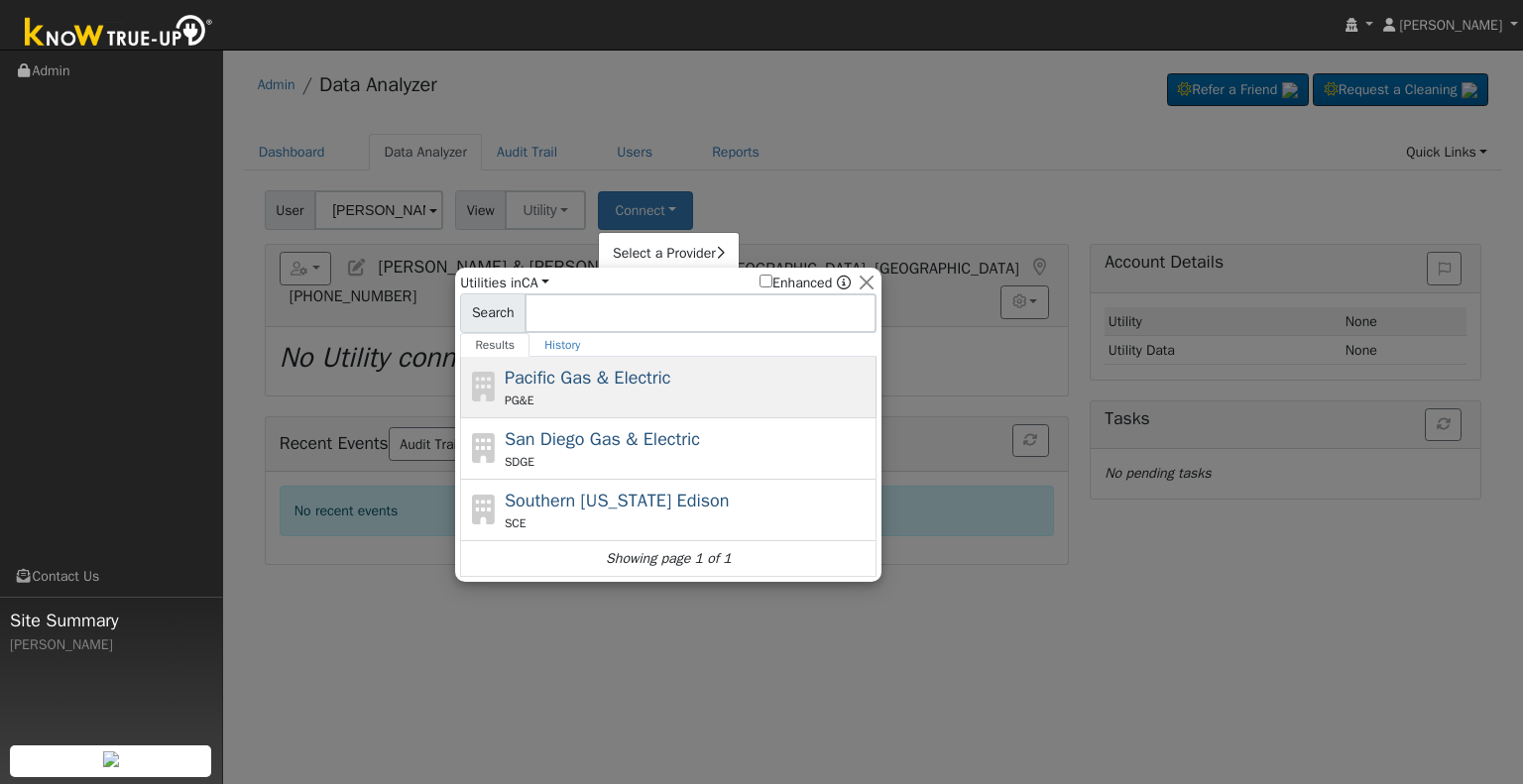 click on "Pacific Gas & Electric" at bounding box center [588, 378] 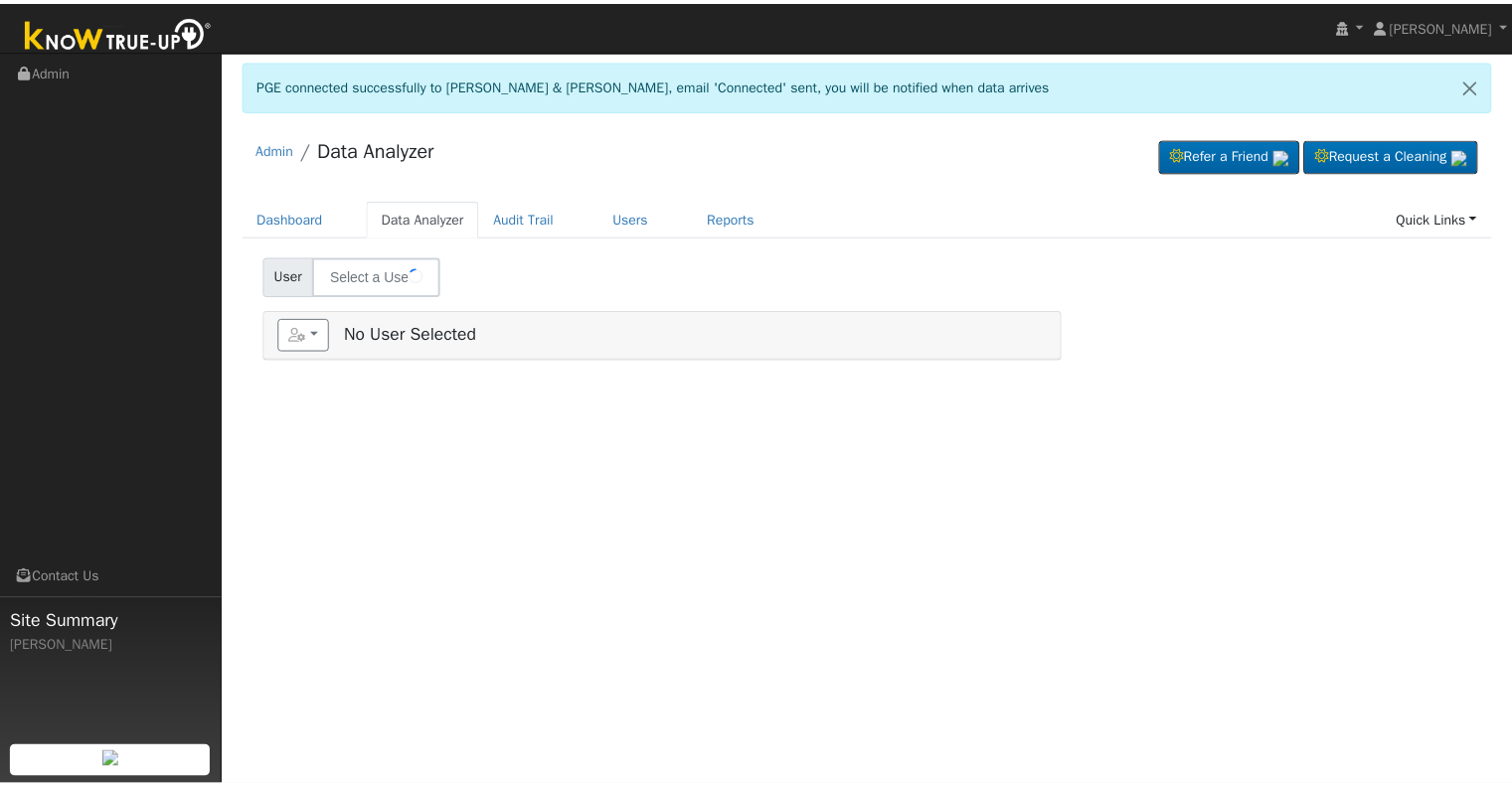 scroll, scrollTop: 0, scrollLeft: 0, axis: both 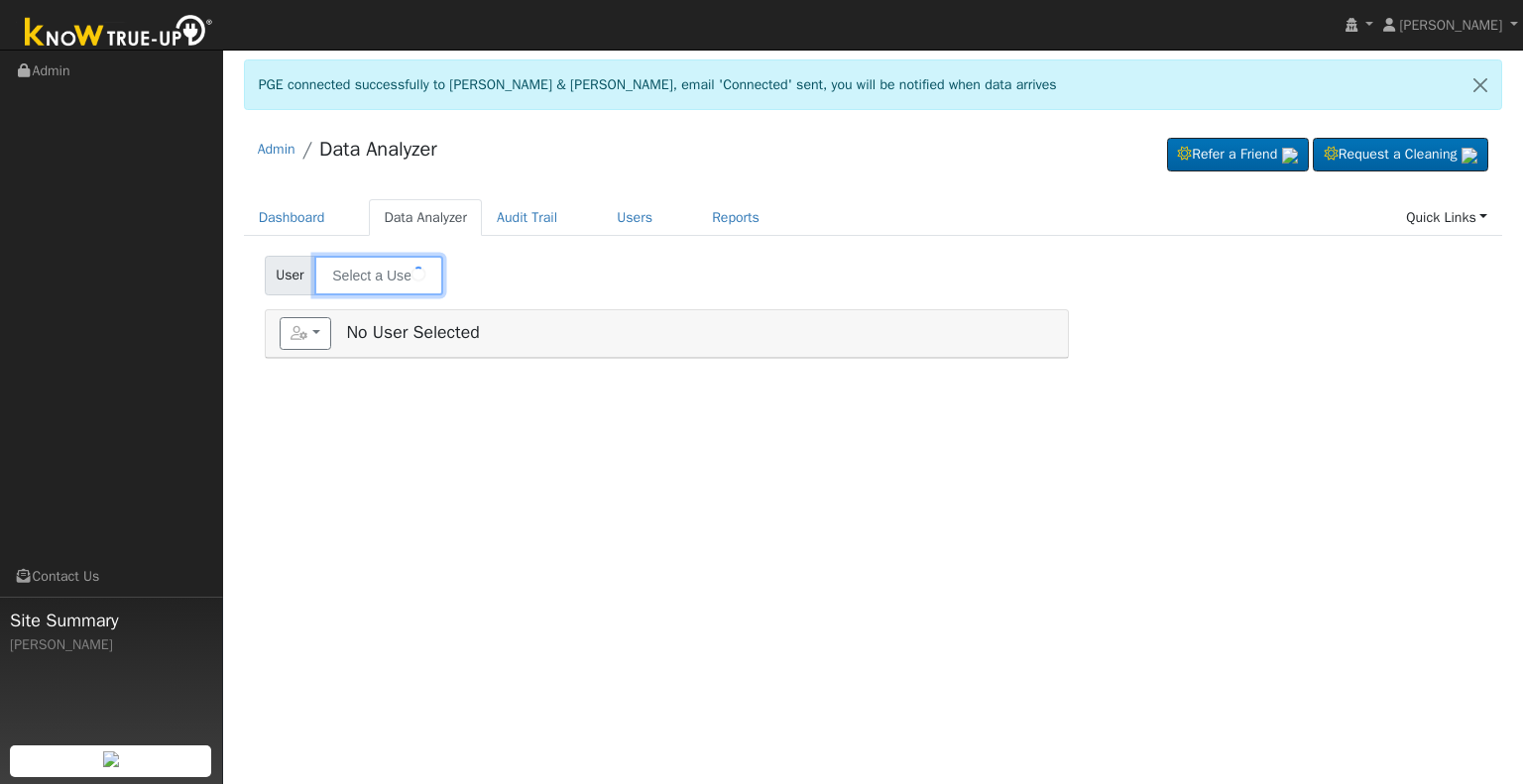 type on "[PERSON_NAME] & [PERSON_NAME]" 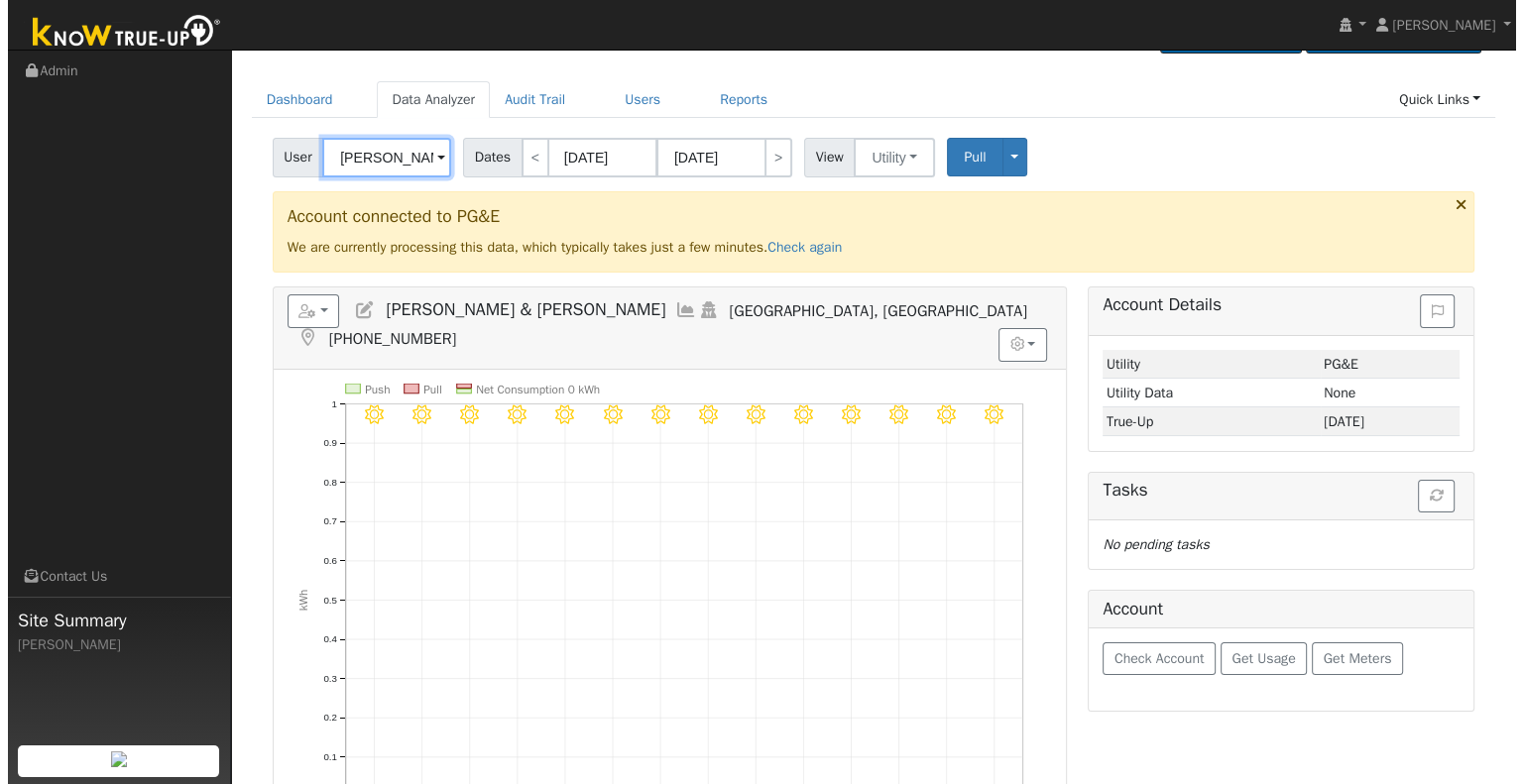 scroll, scrollTop: 0, scrollLeft: 0, axis: both 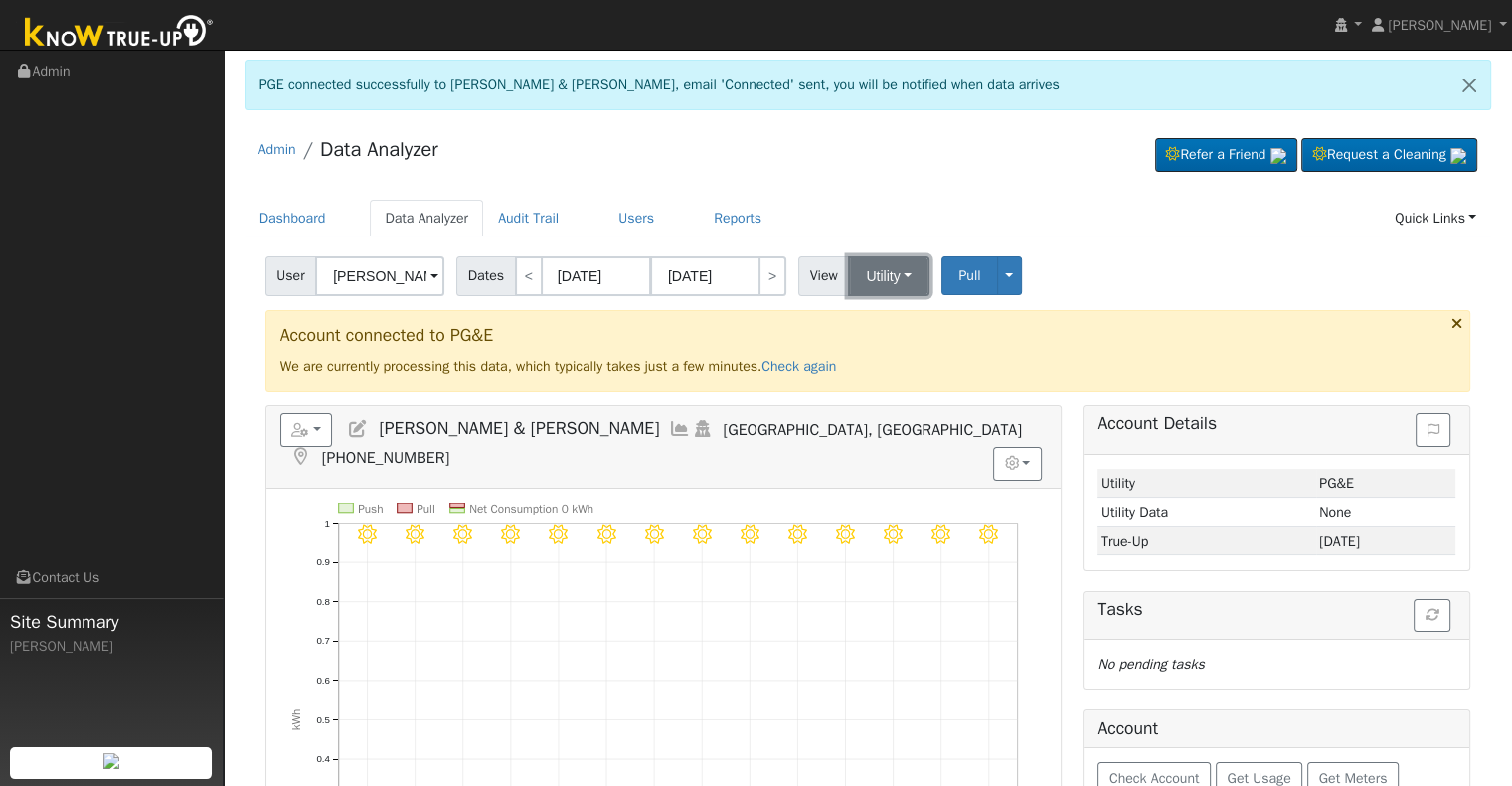 click on "Utility" at bounding box center [889, 276] 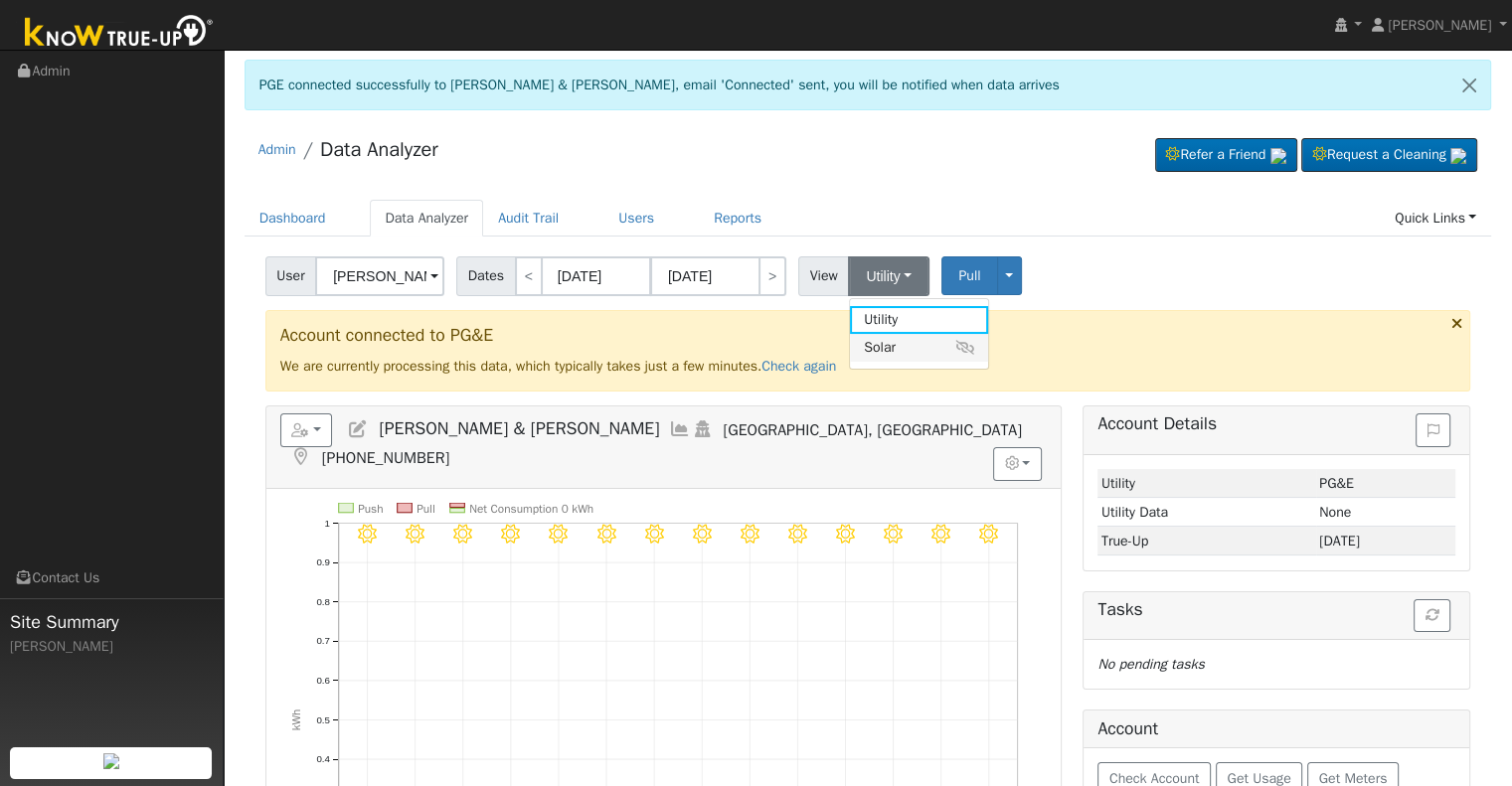 click on "Solar" at bounding box center (919, 348) 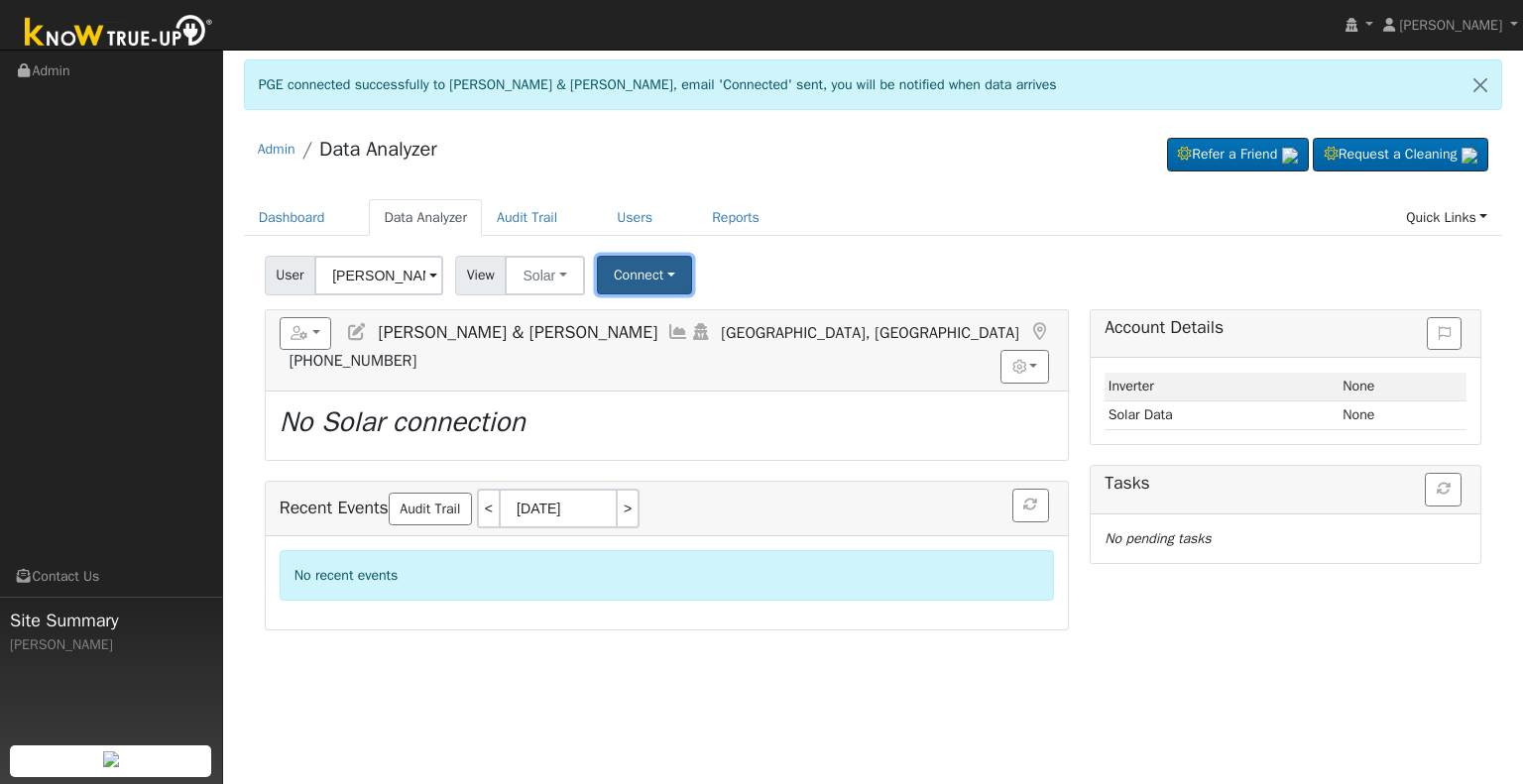 click on "Connect" at bounding box center (644, 275) 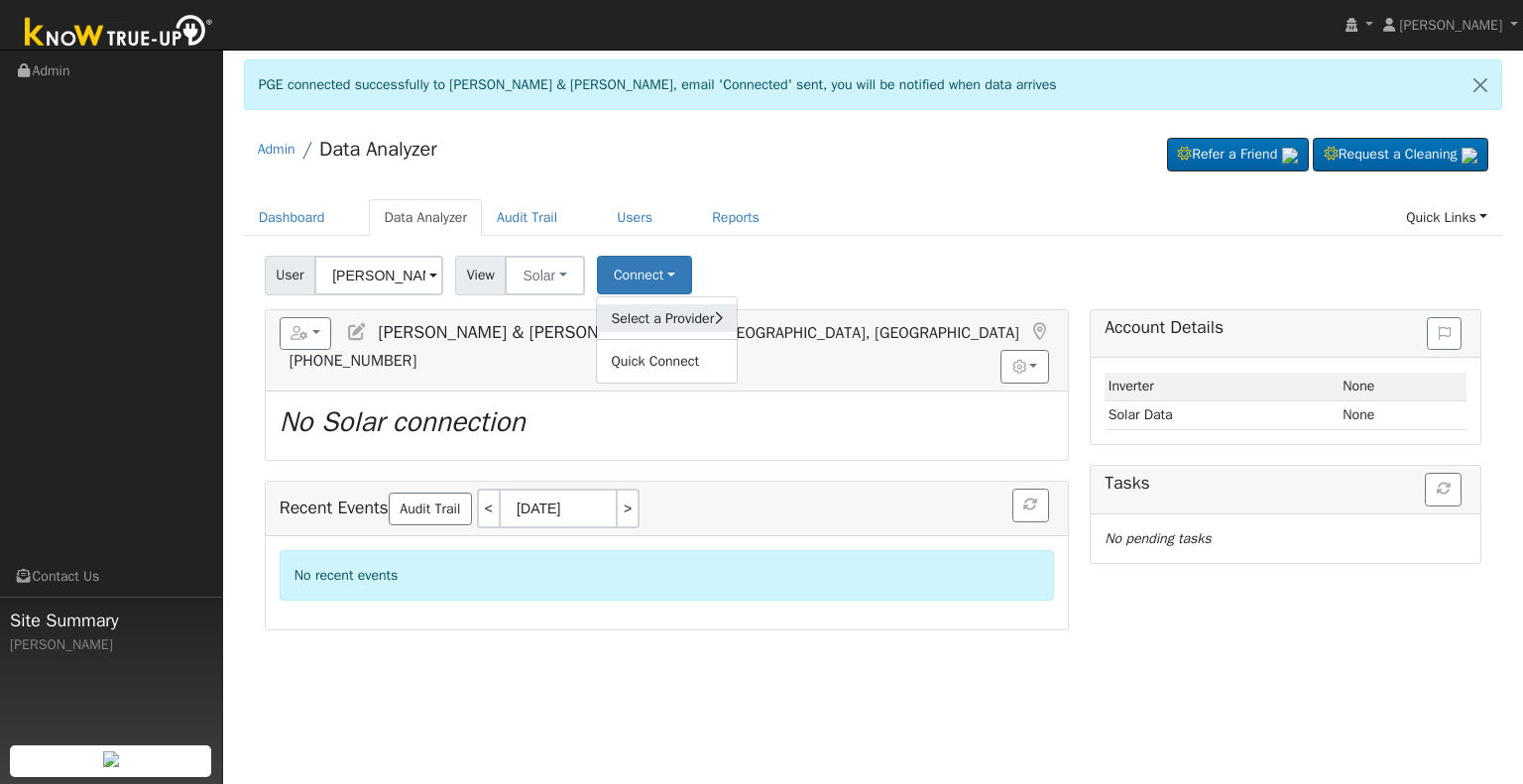 click on "Select a Provider" 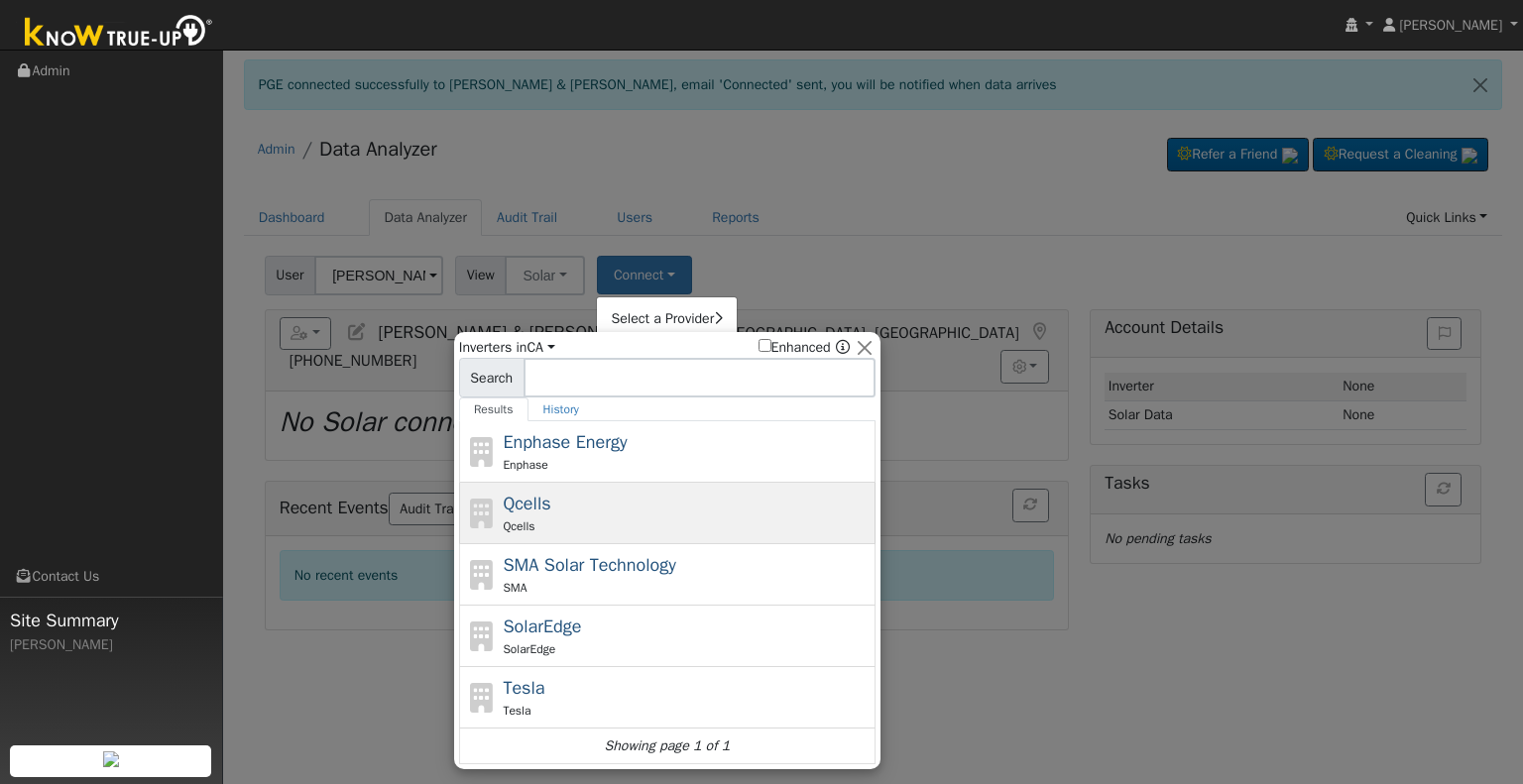 click on "Qcells Qcells" at bounding box center (686, 512) 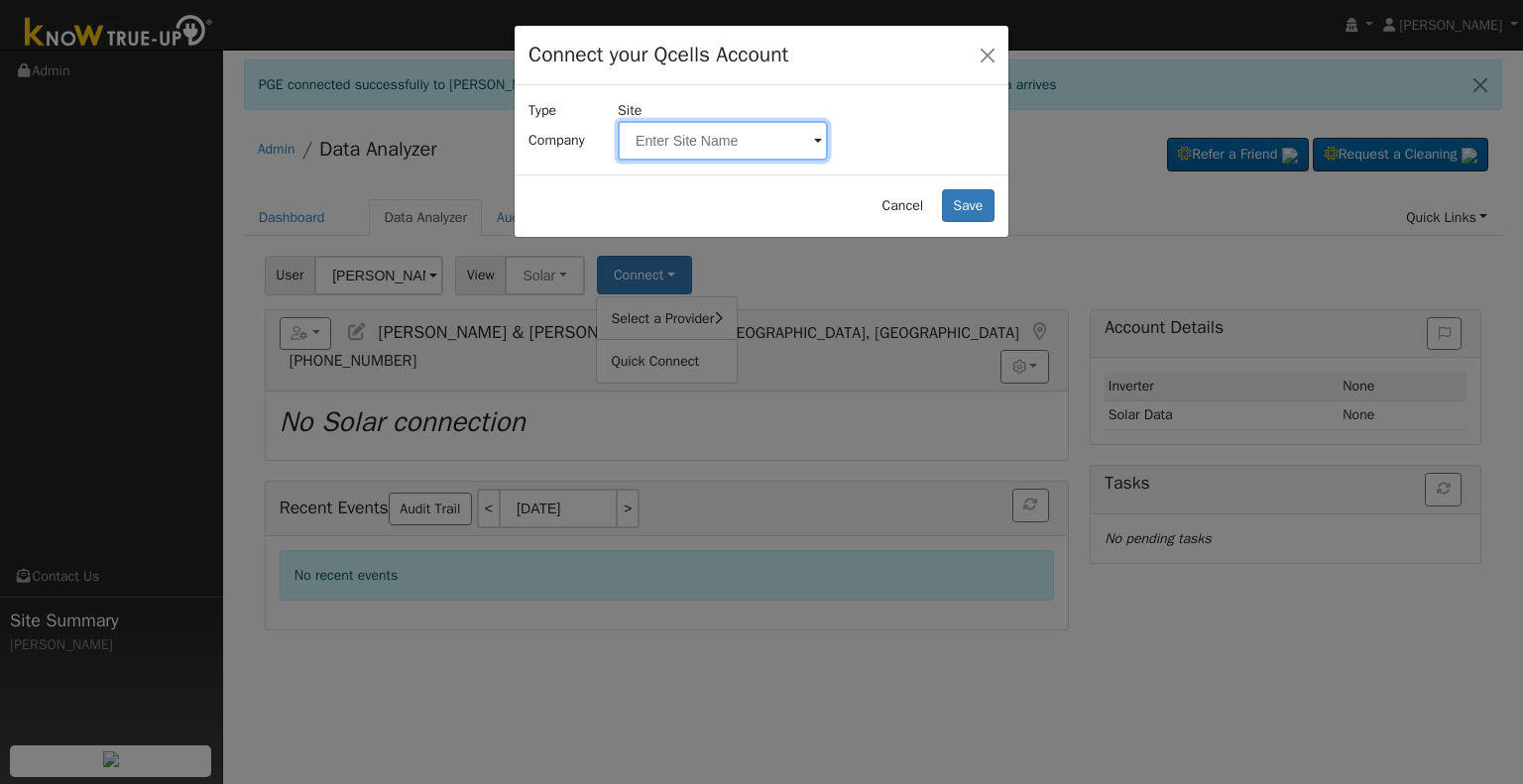 click at bounding box center [723, 141] 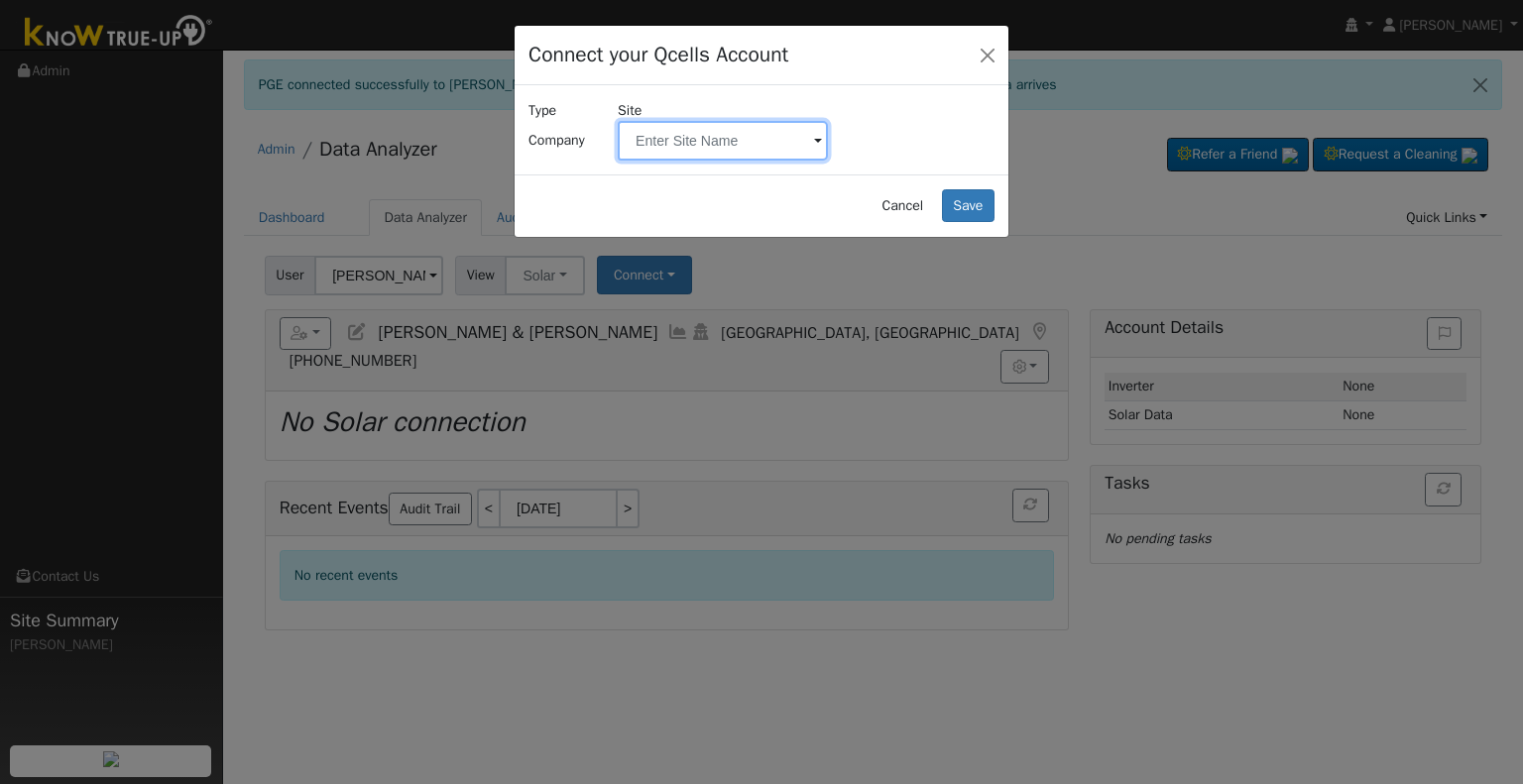 paste on "Eggleston, Judith & James" 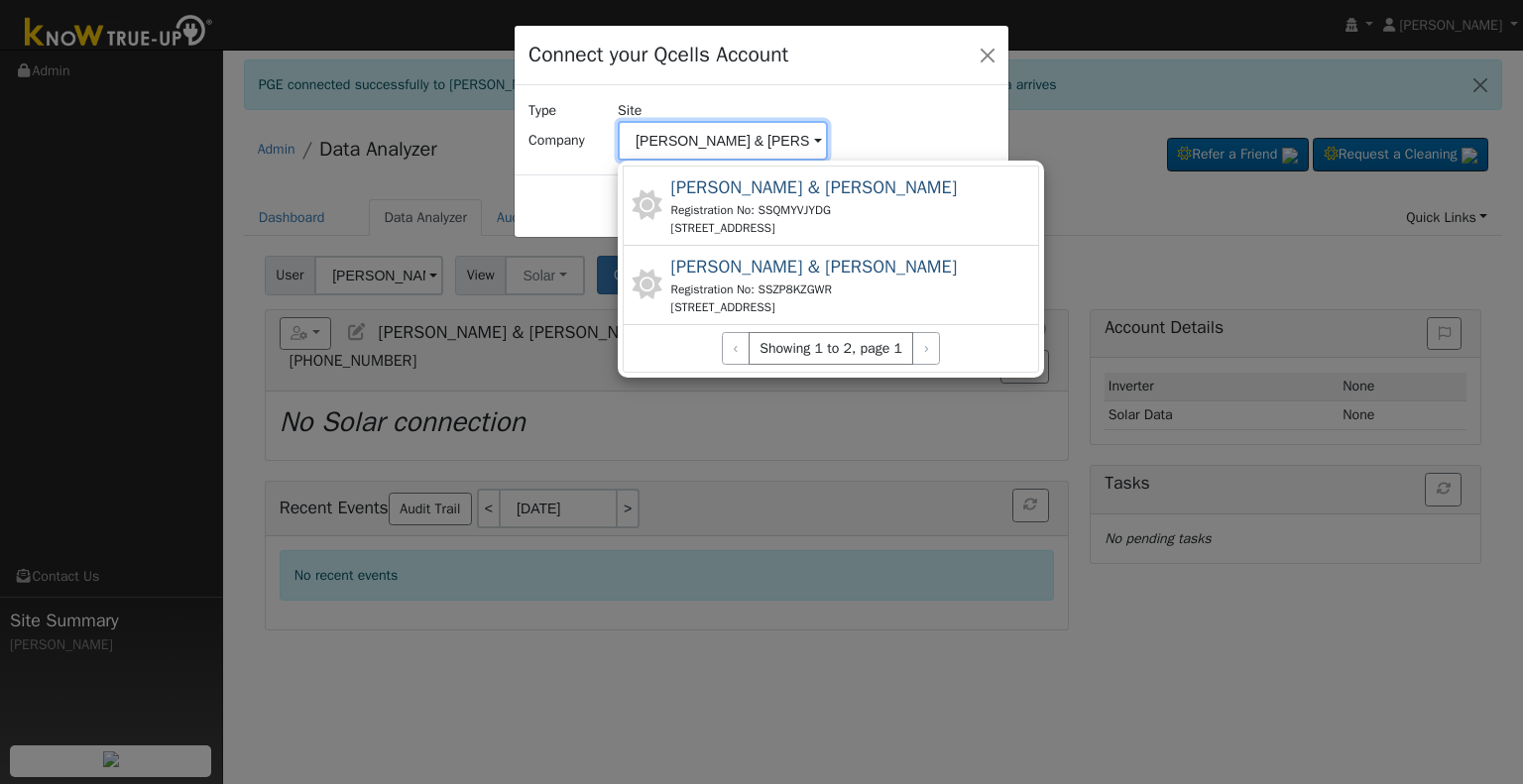 type on "Eggleston, Judith & James" 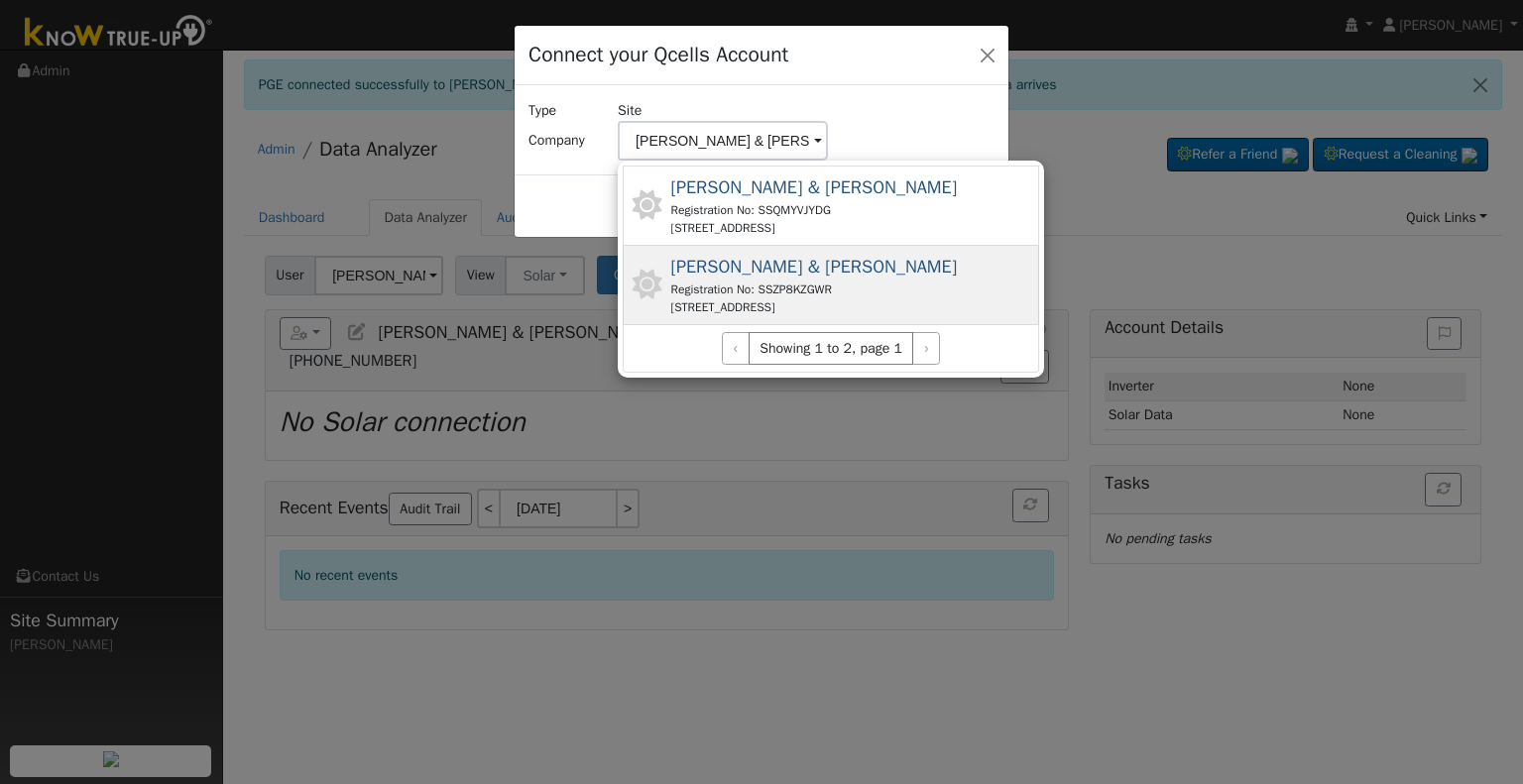 click on "Eggleston, Judith & James Registration No: SSZP8KZGWR 41125 Sky Vista Pl, Oakhurst, CA 93644, USA" 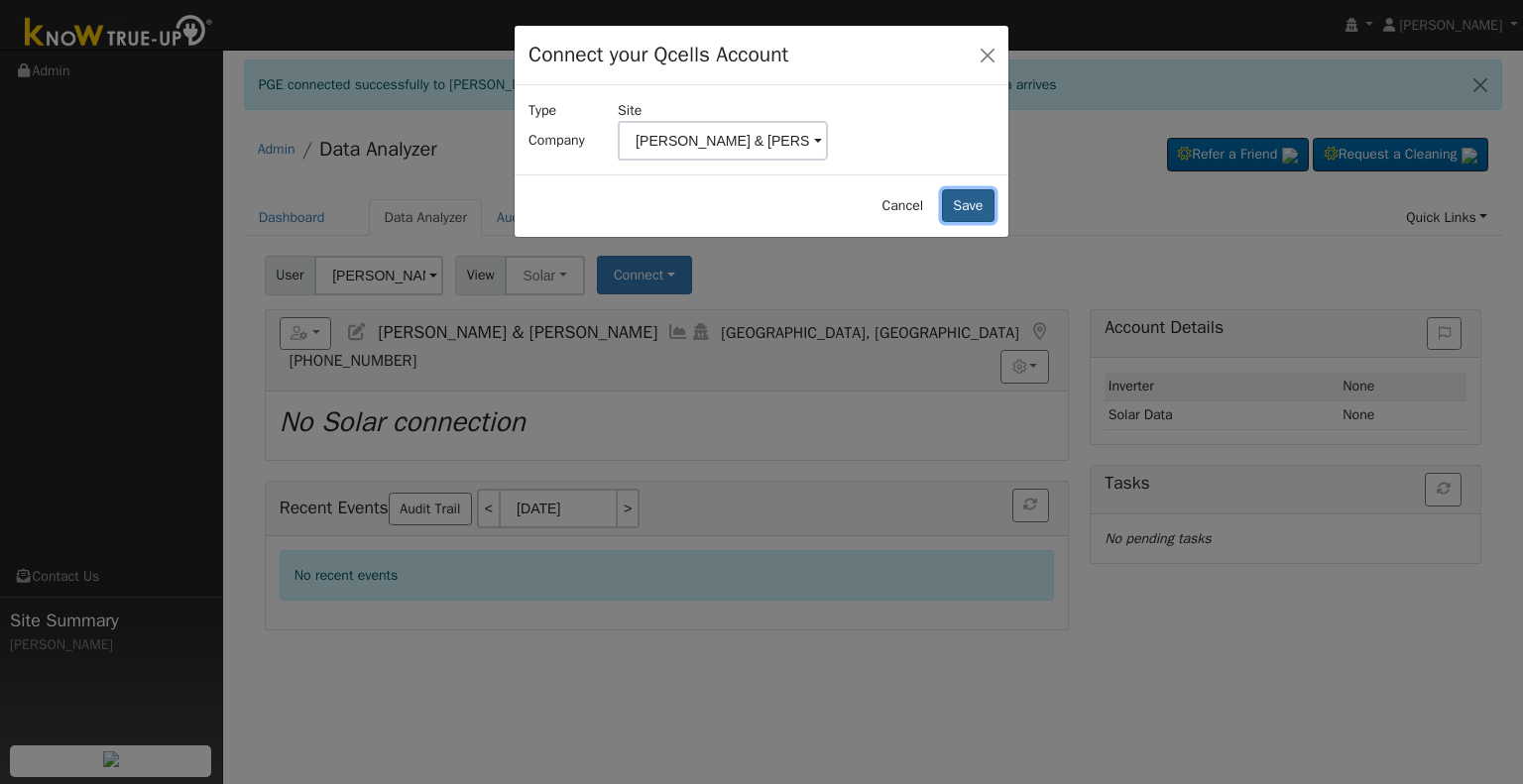 click on "Save" at bounding box center [968, 206] 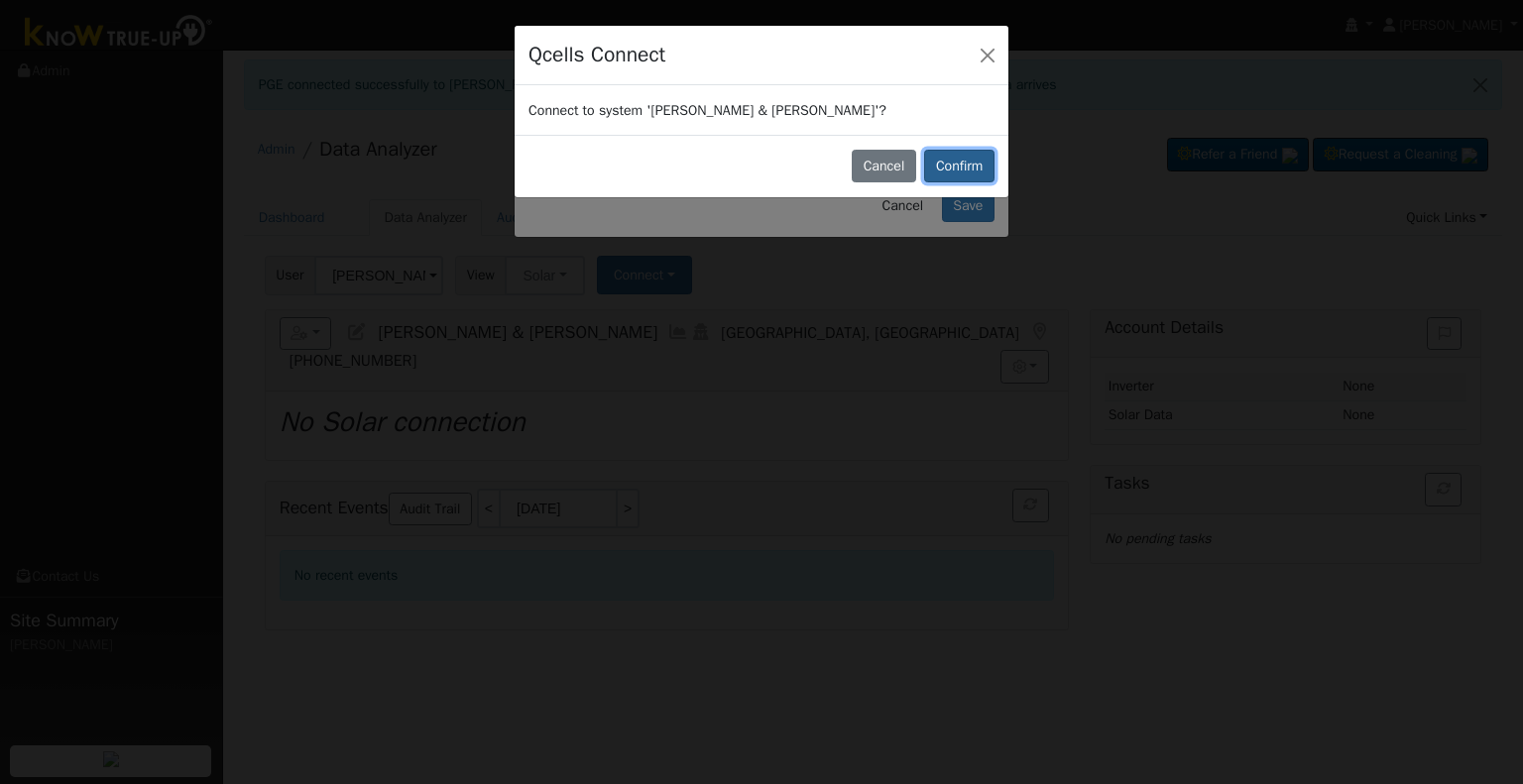 click on "Confirm" at bounding box center [959, 167] 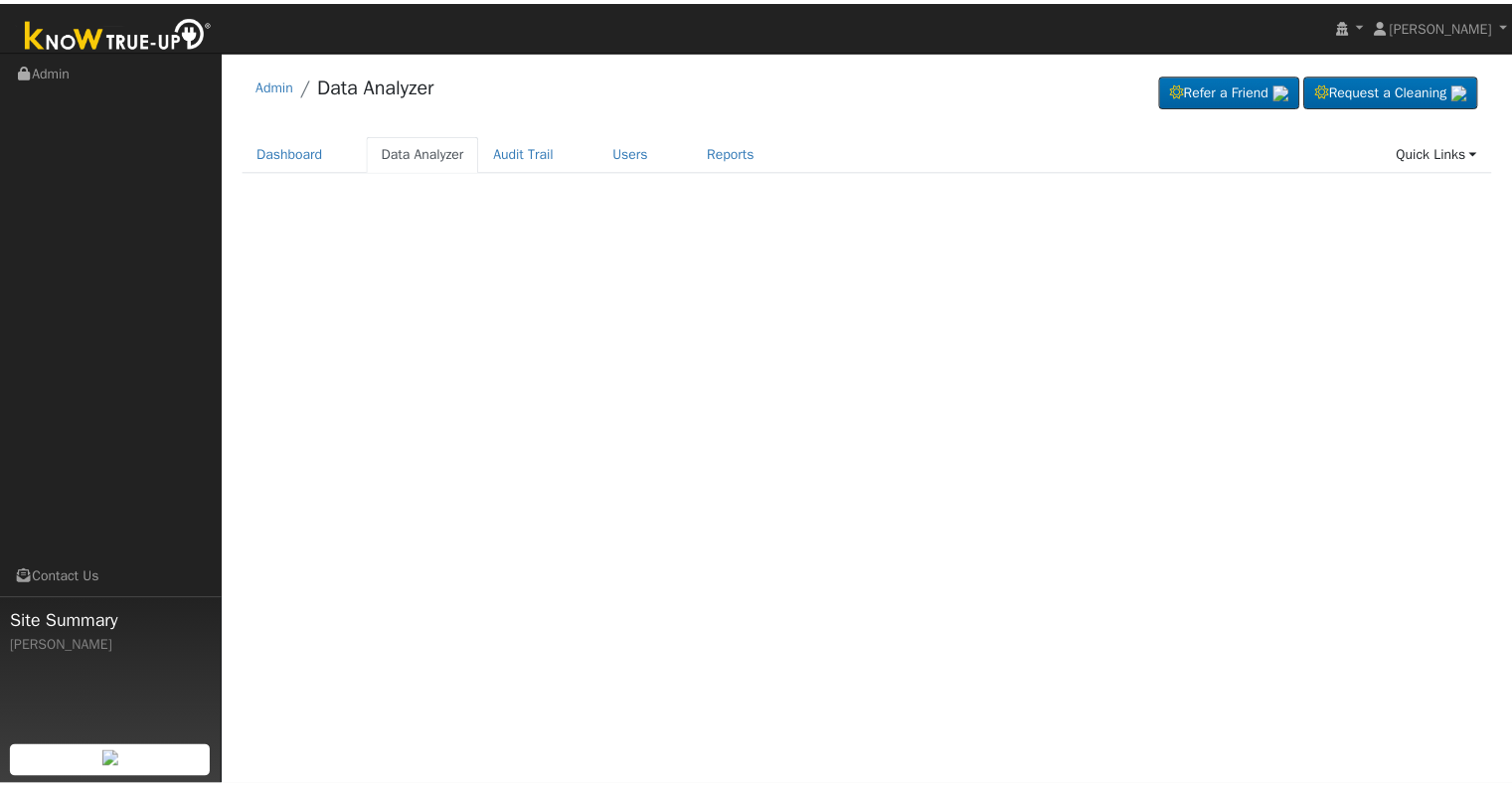 scroll, scrollTop: 0, scrollLeft: 0, axis: both 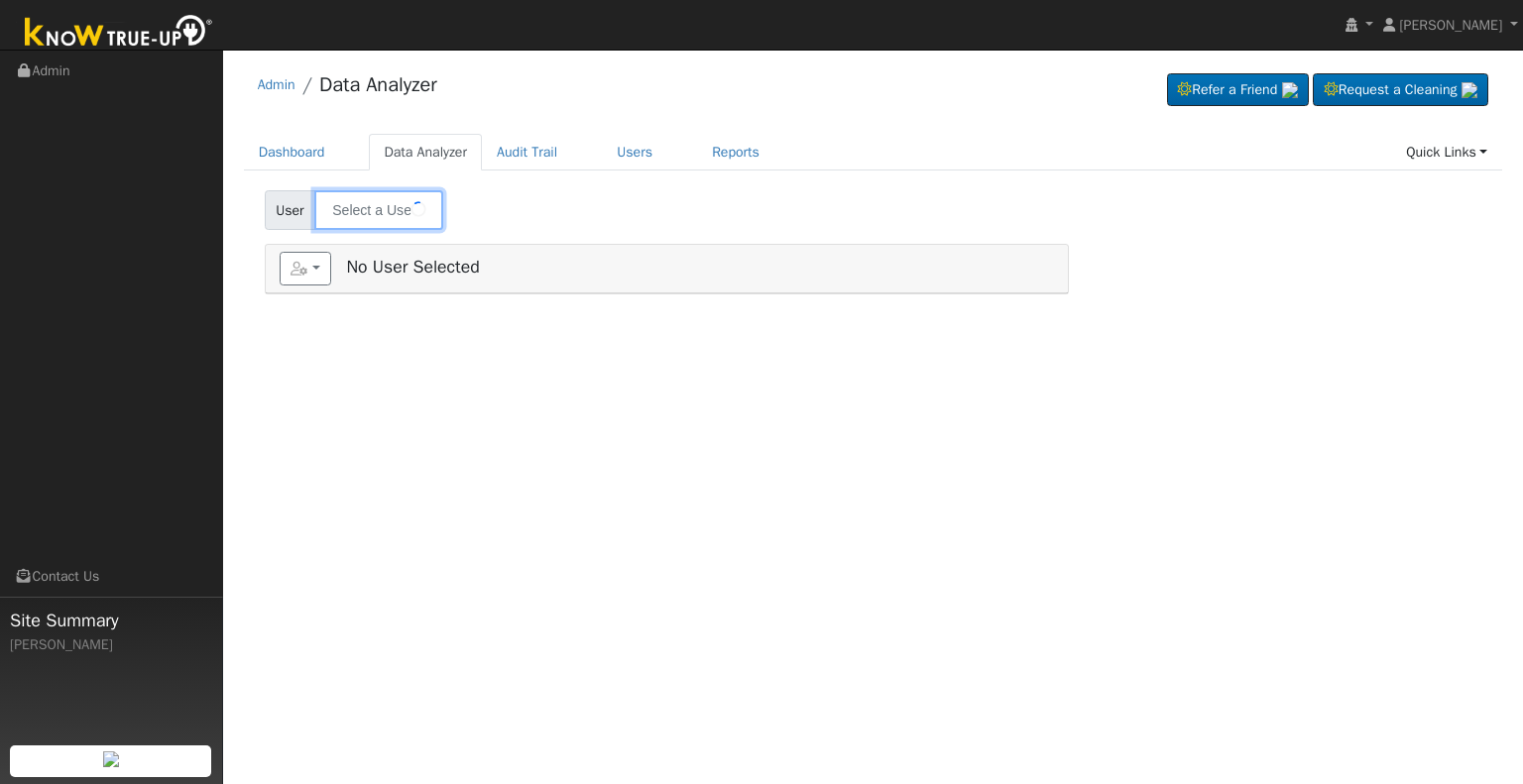 type on "[PERSON_NAME] & [PERSON_NAME]" 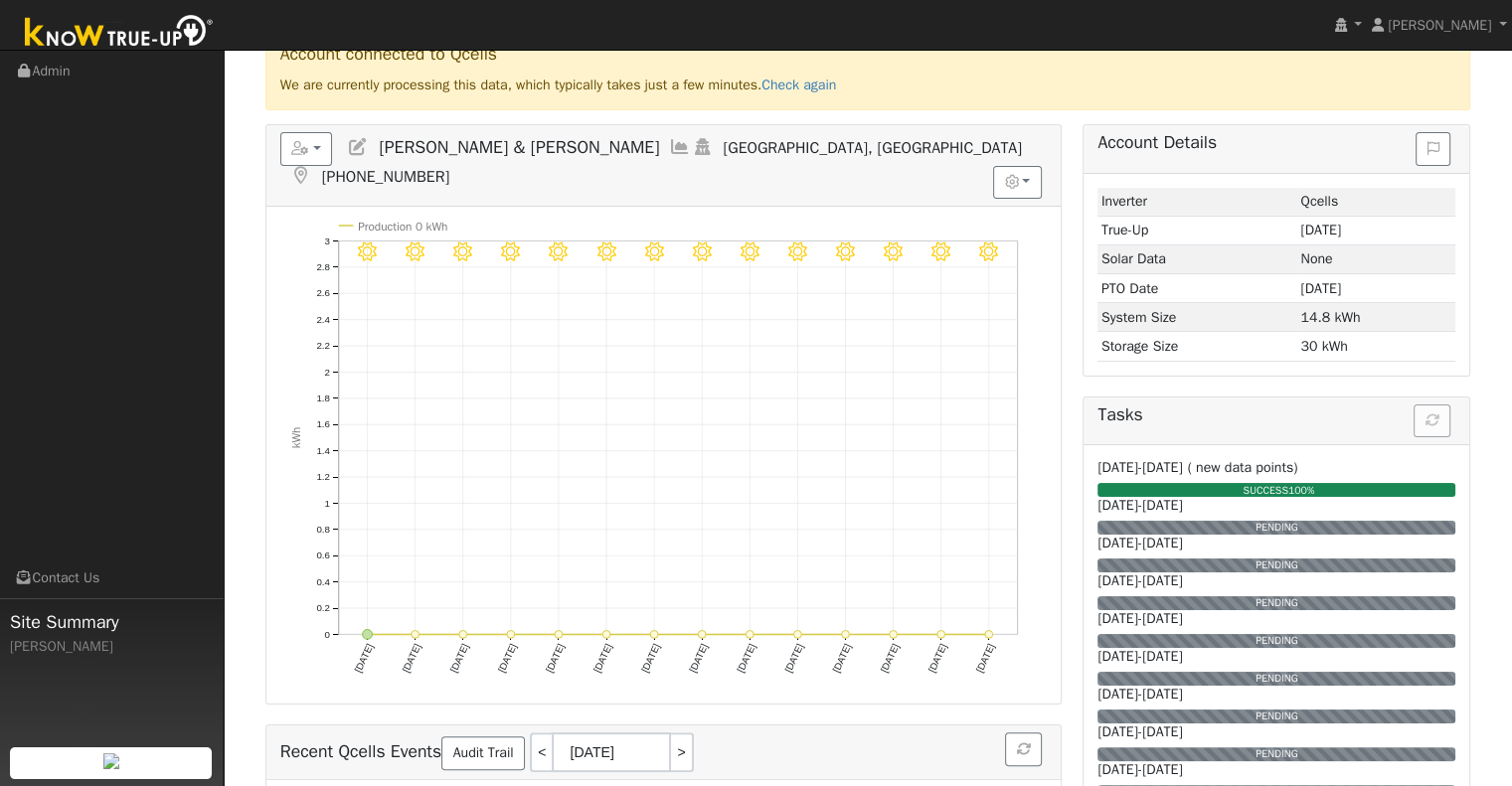 scroll, scrollTop: 0, scrollLeft: 0, axis: both 